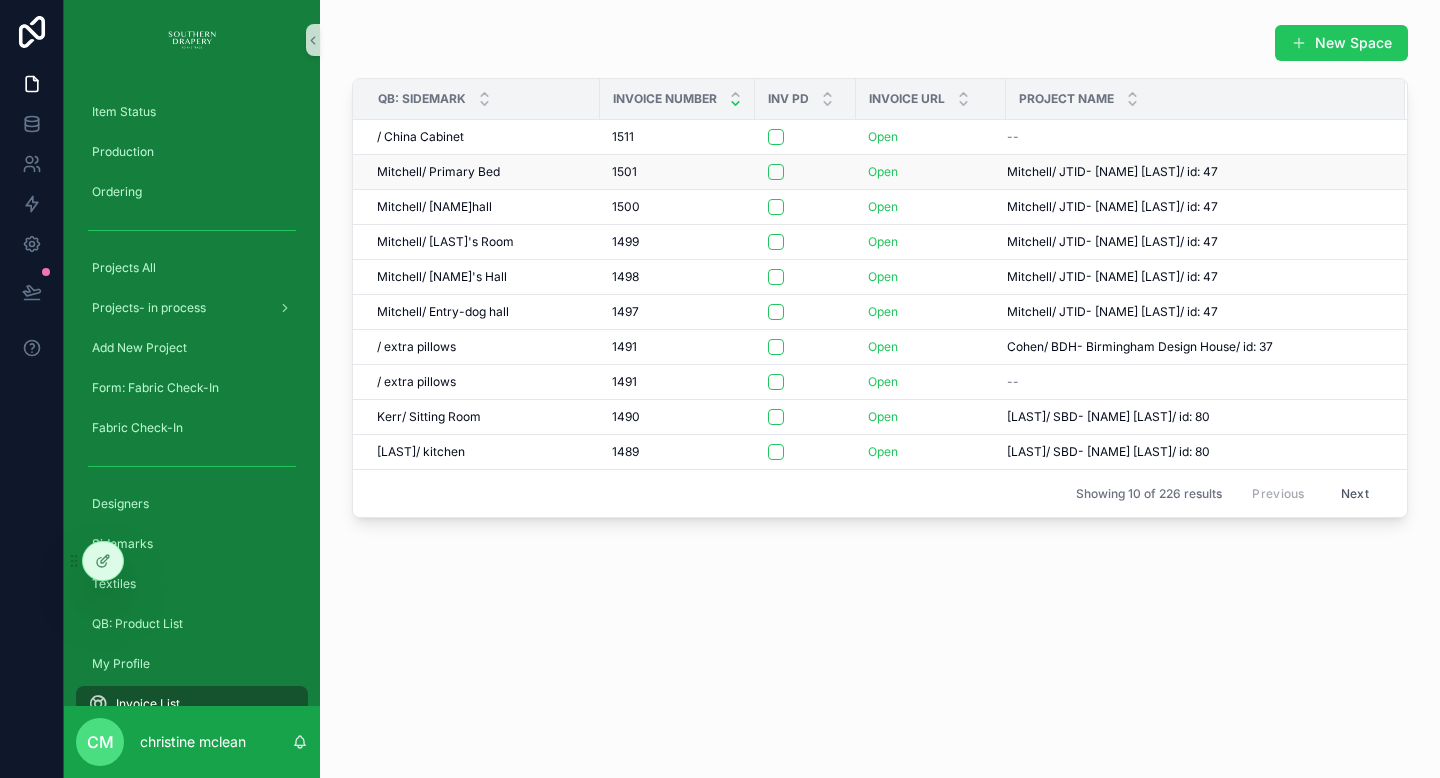 scroll, scrollTop: 0, scrollLeft: 0, axis: both 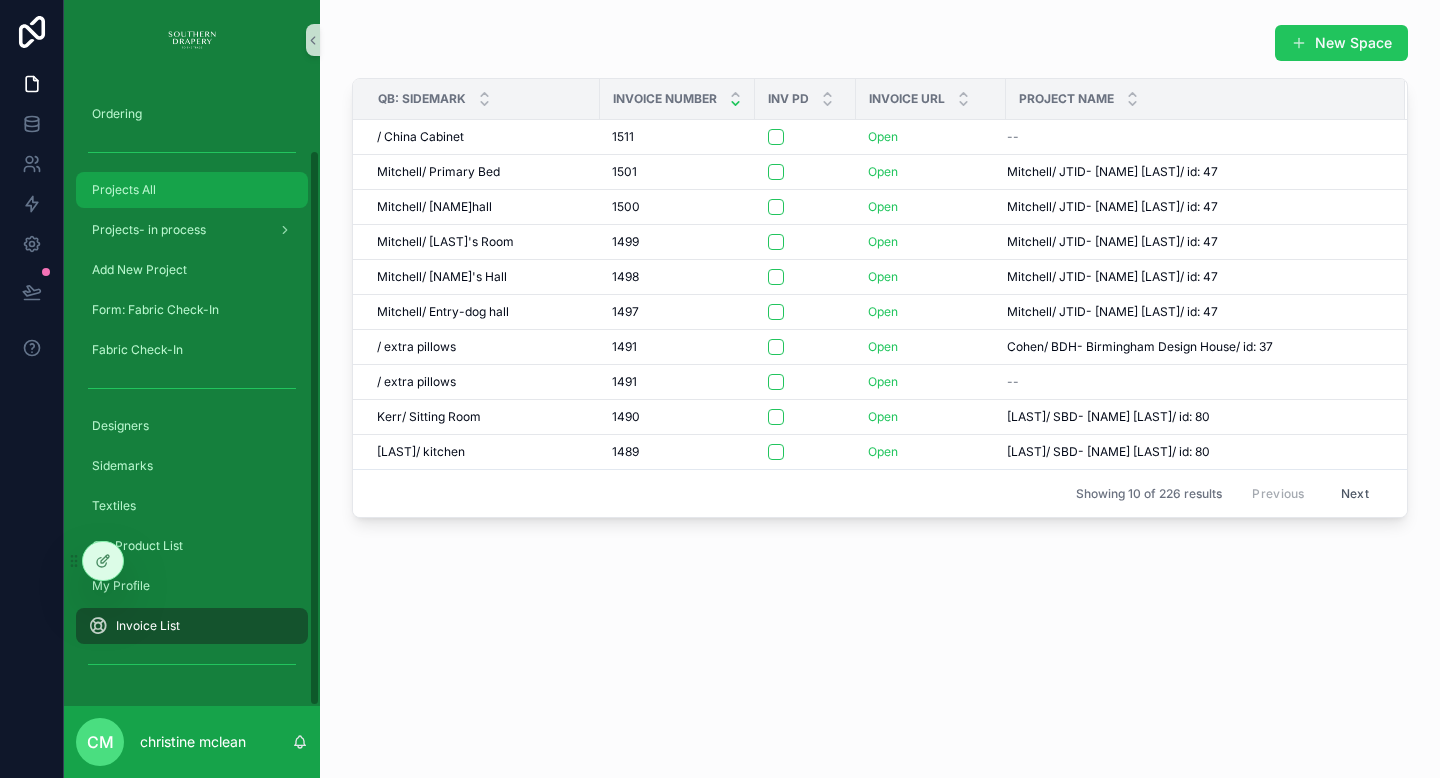 click on "Projects All" at bounding box center [192, 190] 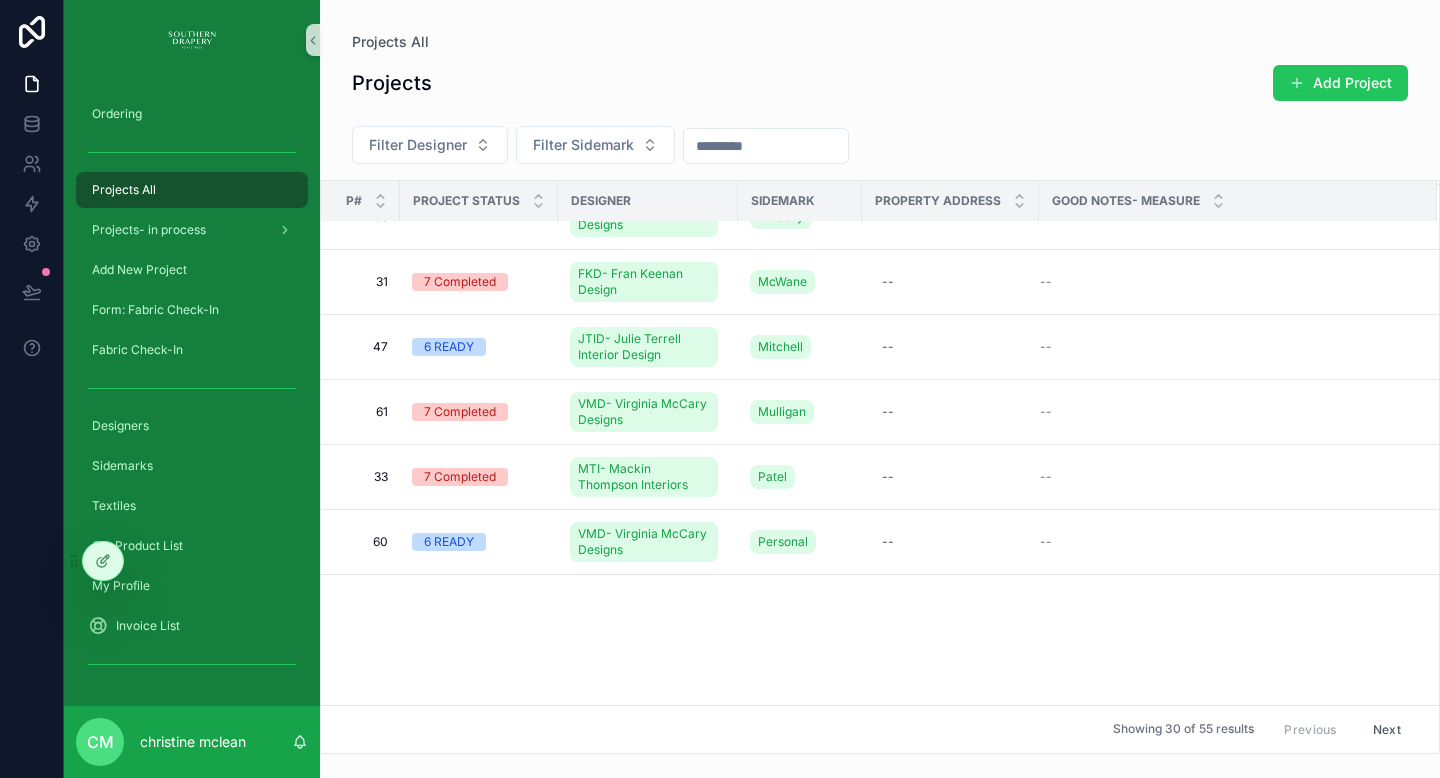 scroll, scrollTop: 0, scrollLeft: 0, axis: both 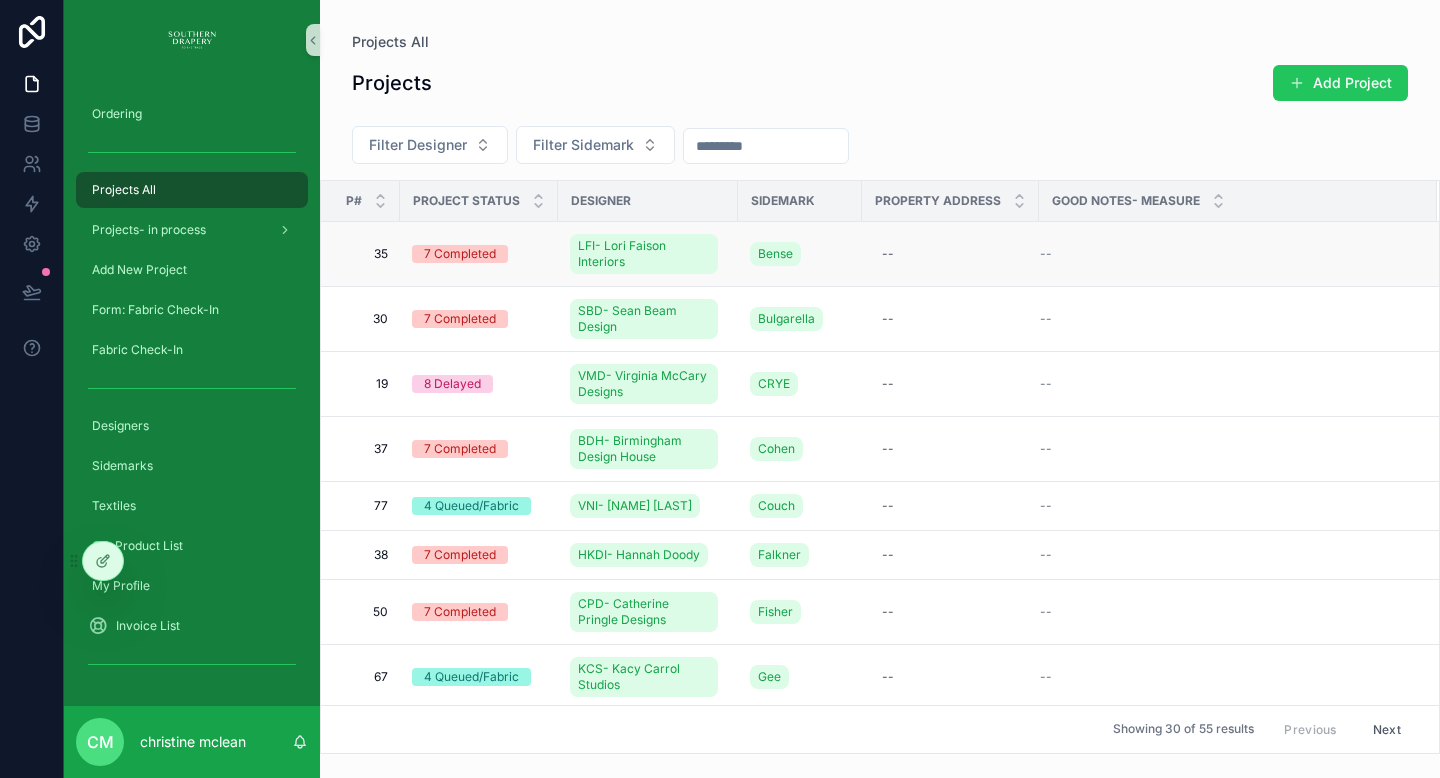 click on "7 Completed" at bounding box center [460, 254] 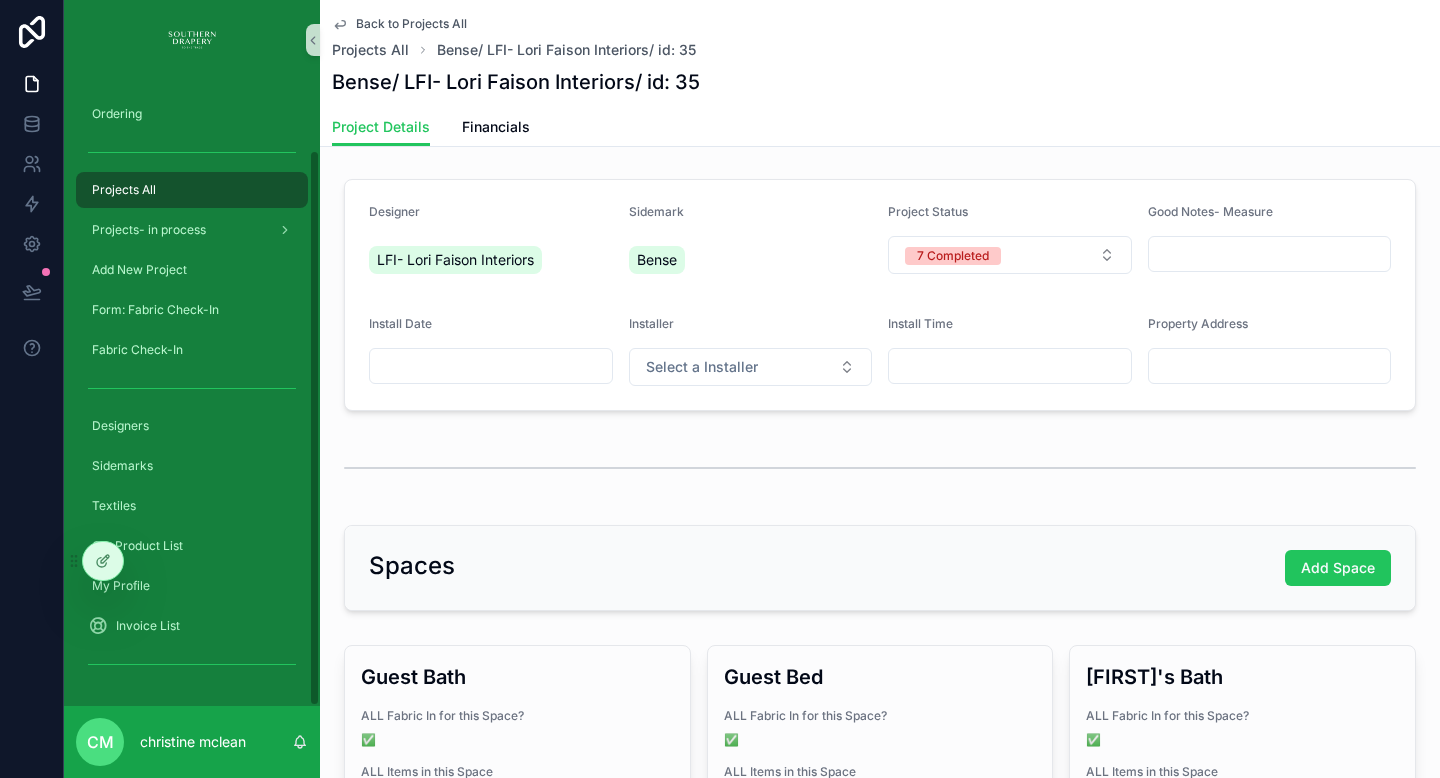 click on "Projects All" at bounding box center (192, 190) 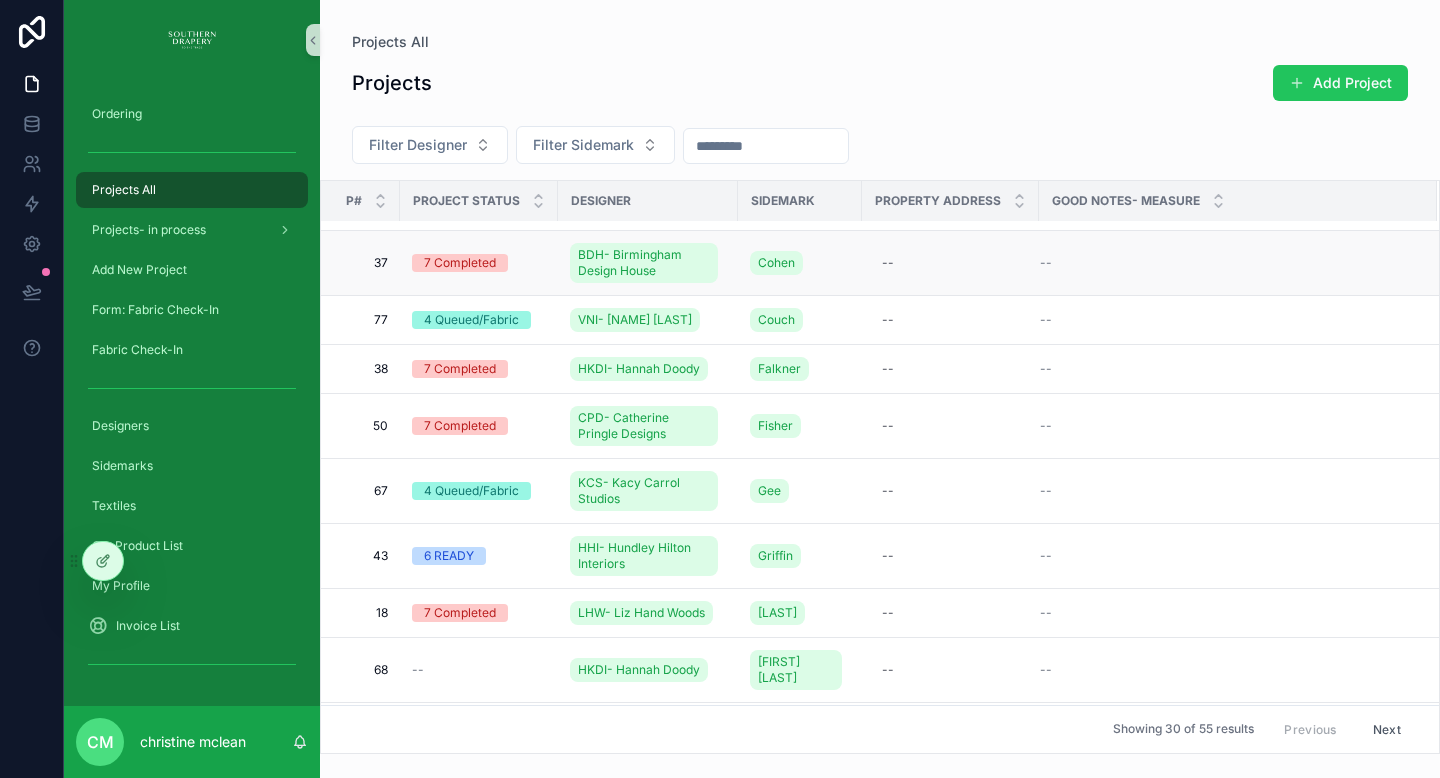 scroll, scrollTop: 0, scrollLeft: 0, axis: both 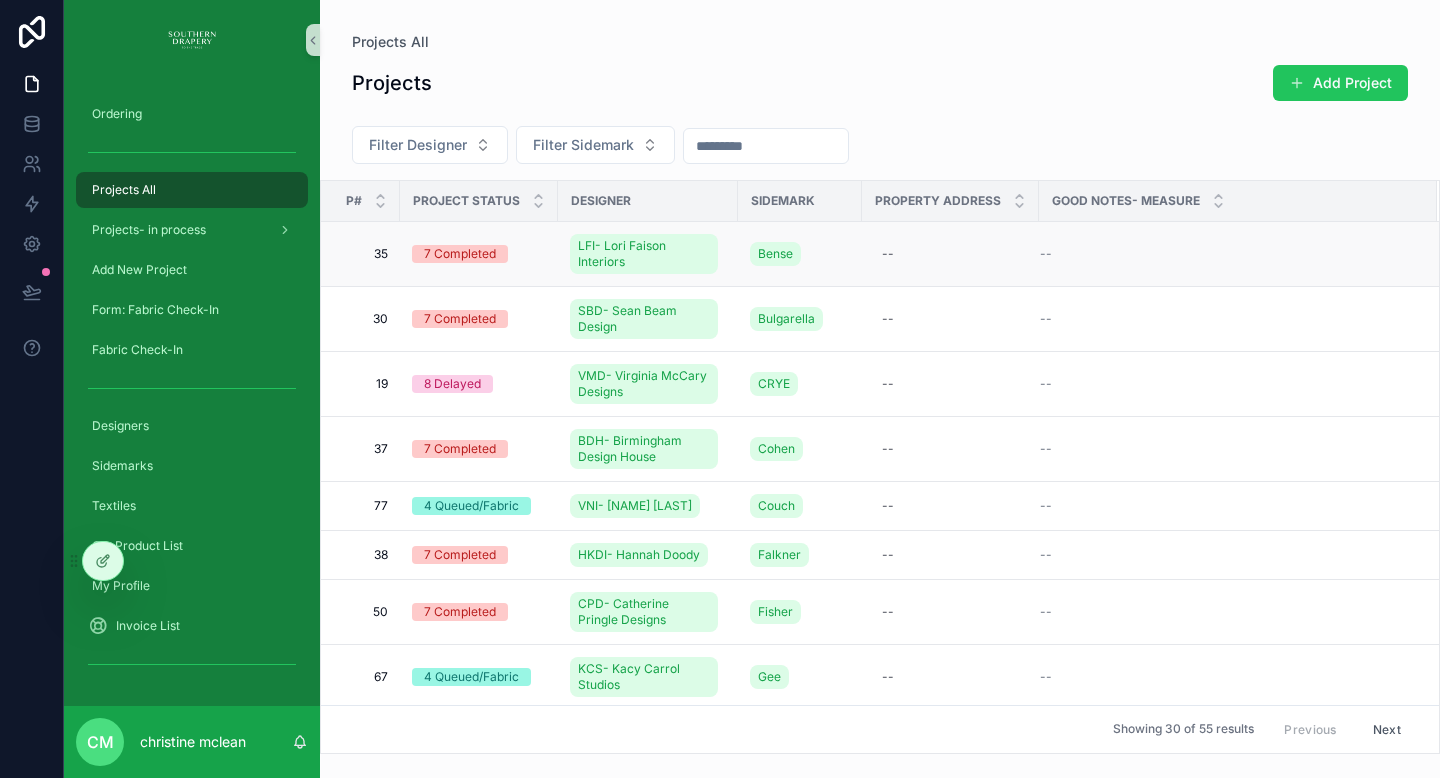 click on "--" at bounding box center [1226, 254] 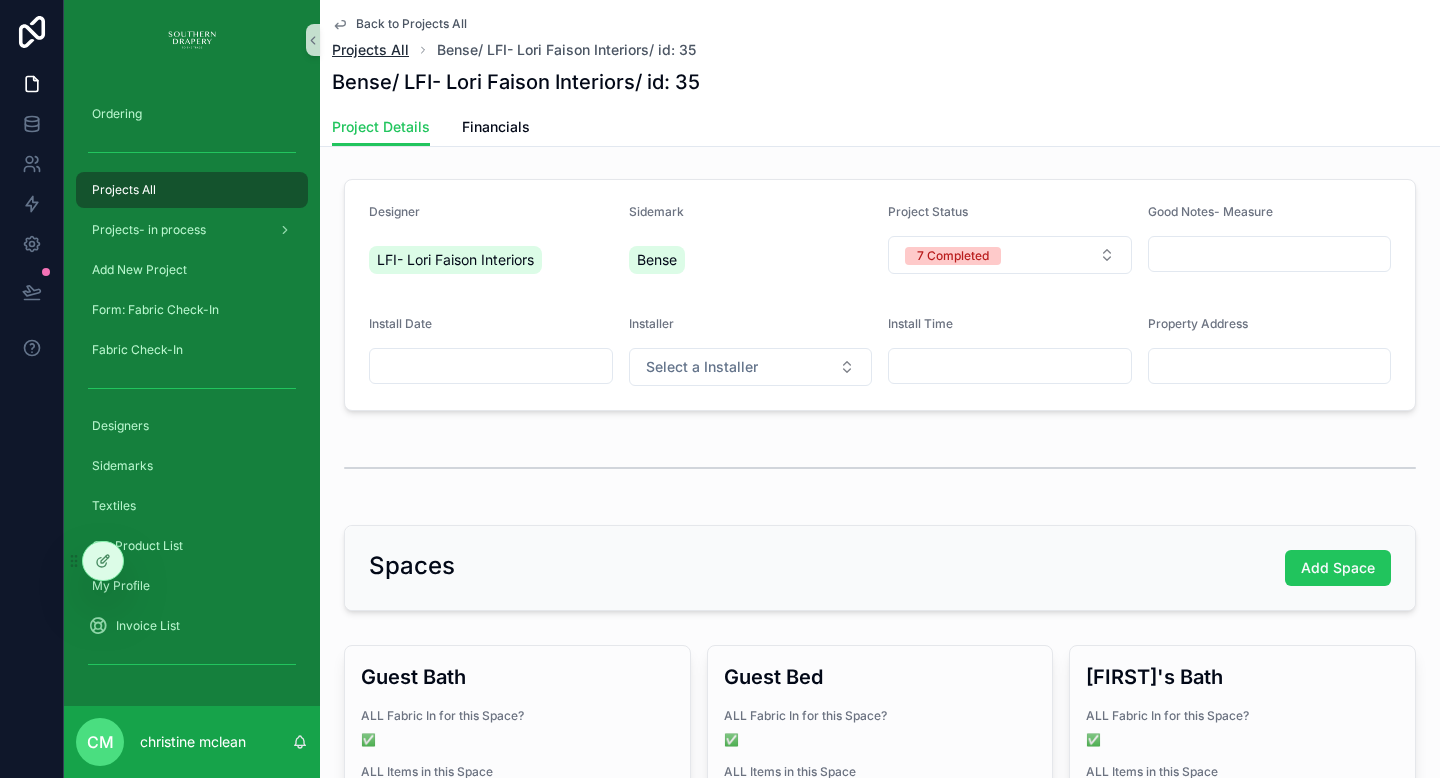 click on "Projects All" at bounding box center [370, 50] 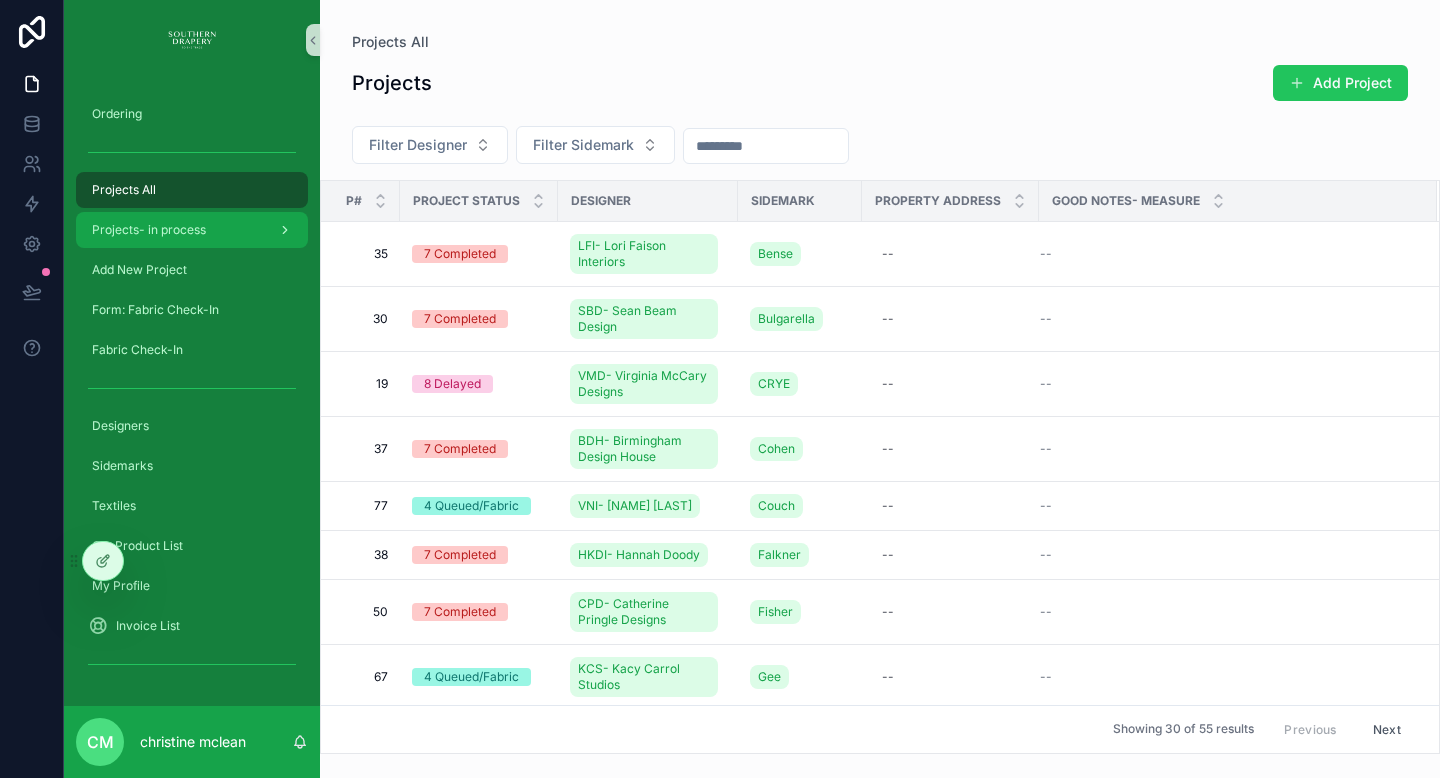 click on "Projects- in process" at bounding box center (149, 230) 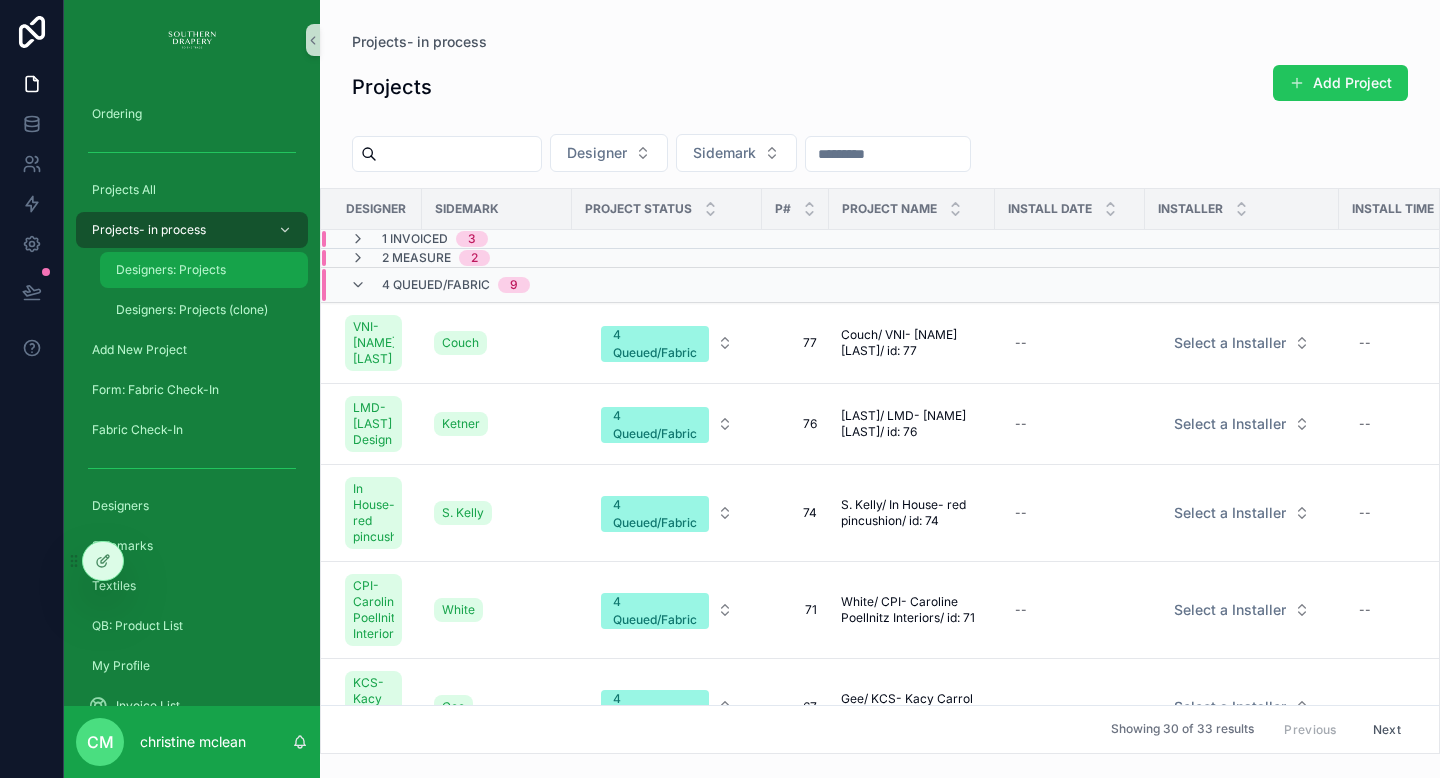 click on "Designers: Projects" at bounding box center [171, 270] 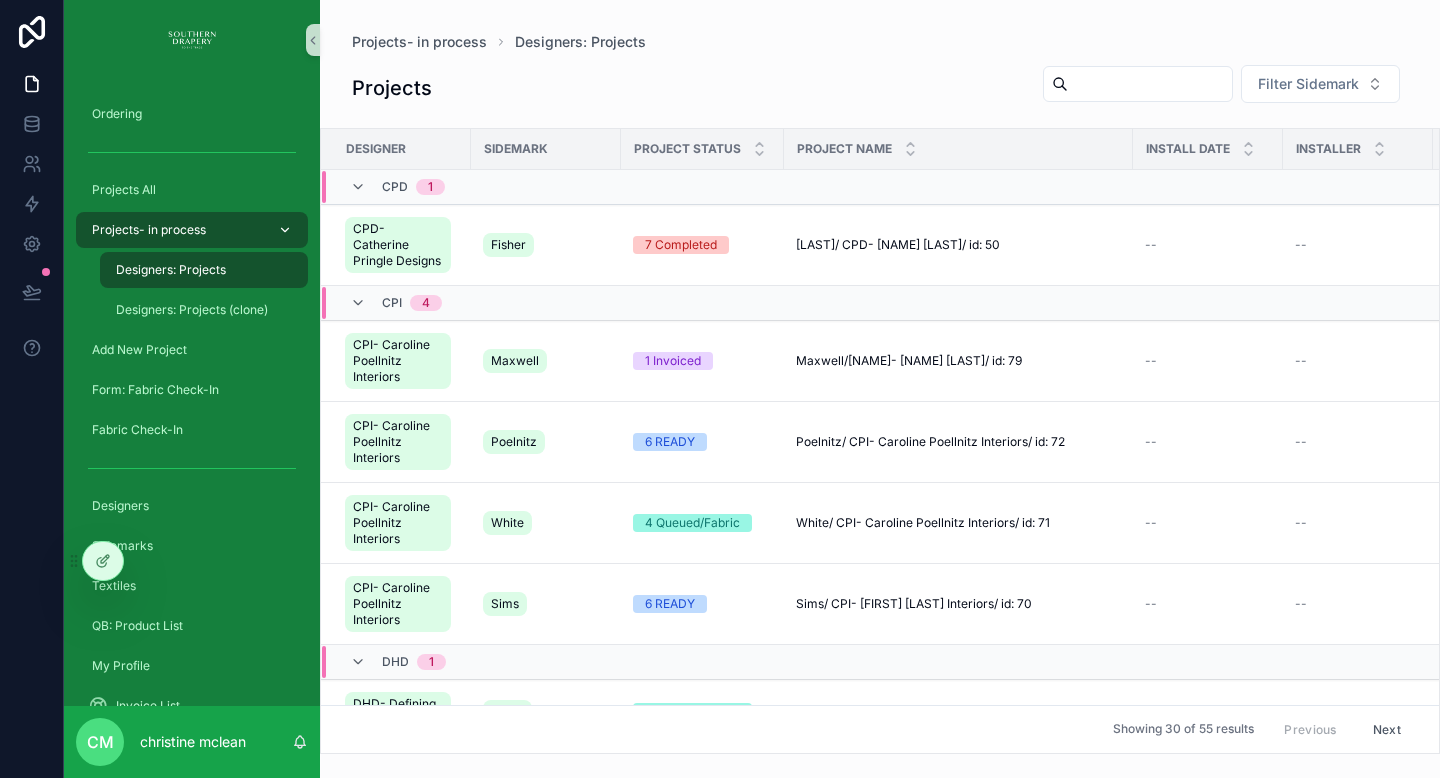 click on "Projects- in process" at bounding box center [192, 230] 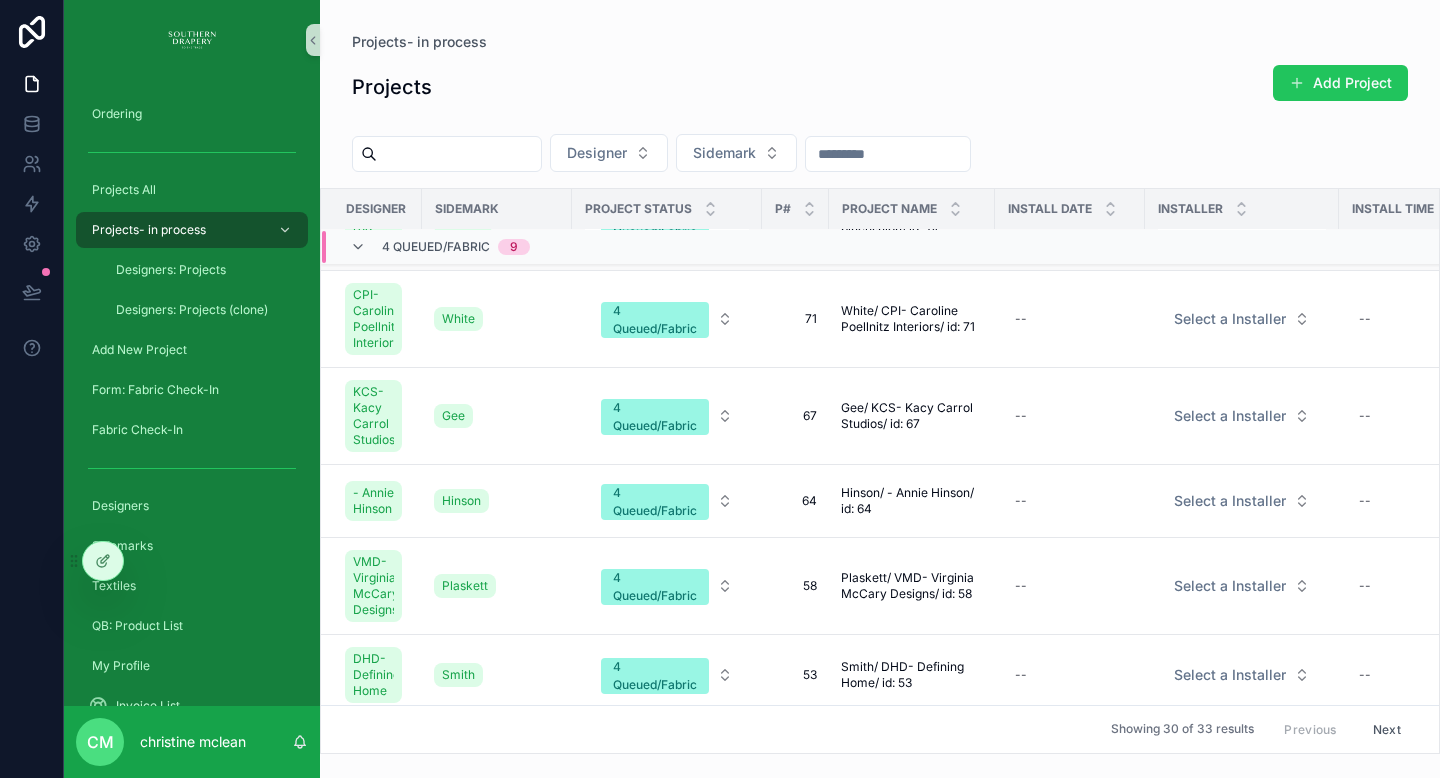 scroll, scrollTop: 293, scrollLeft: 0, axis: vertical 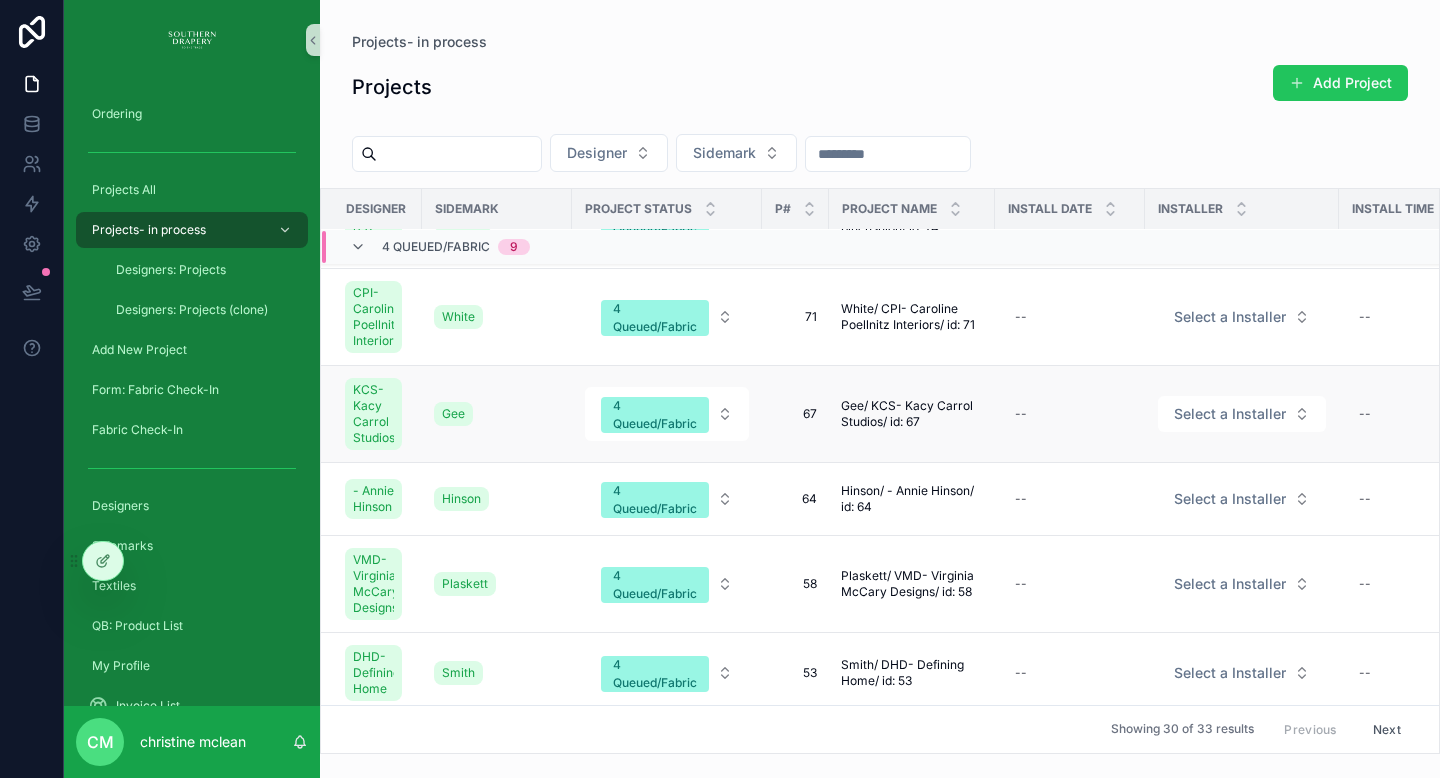 click on "67" at bounding box center (795, 414) 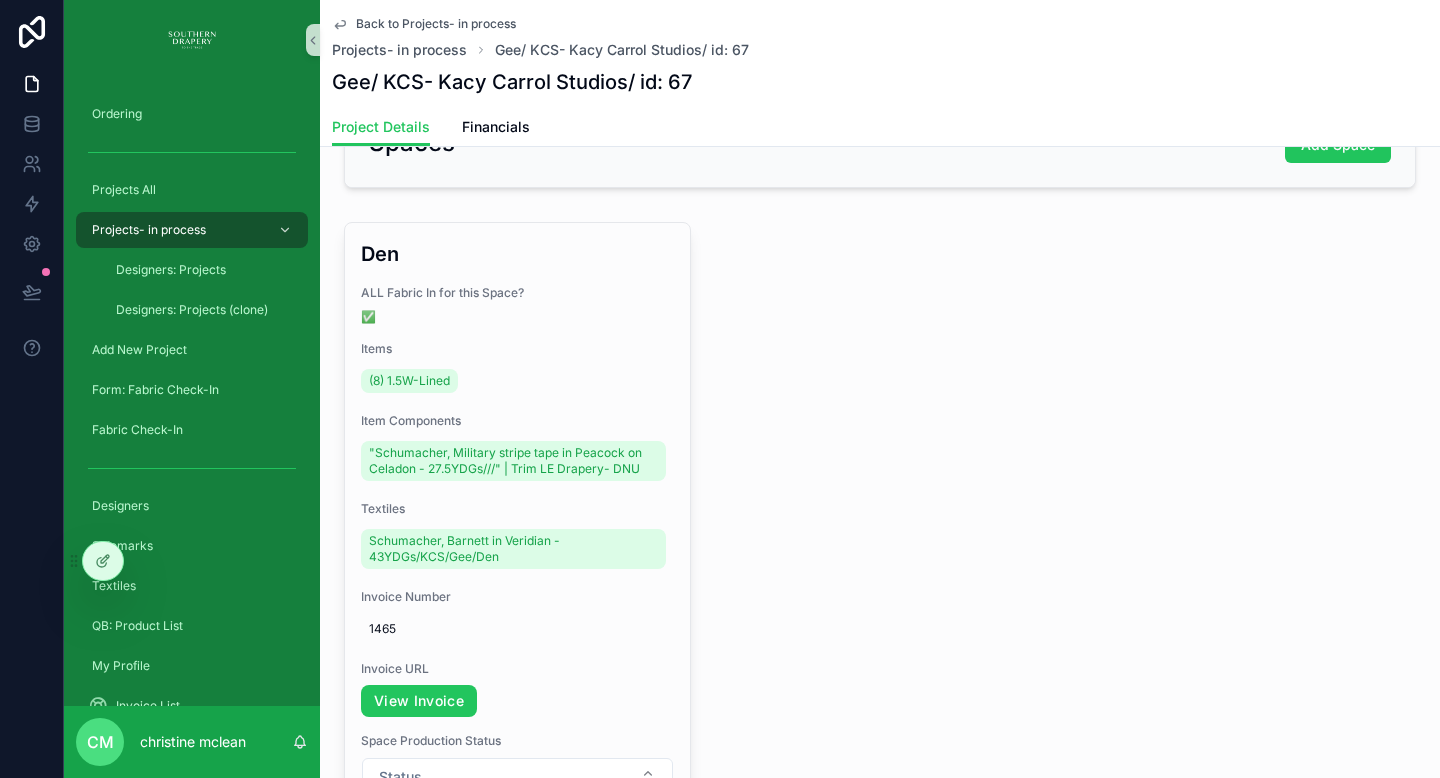 scroll, scrollTop: 310, scrollLeft: 0, axis: vertical 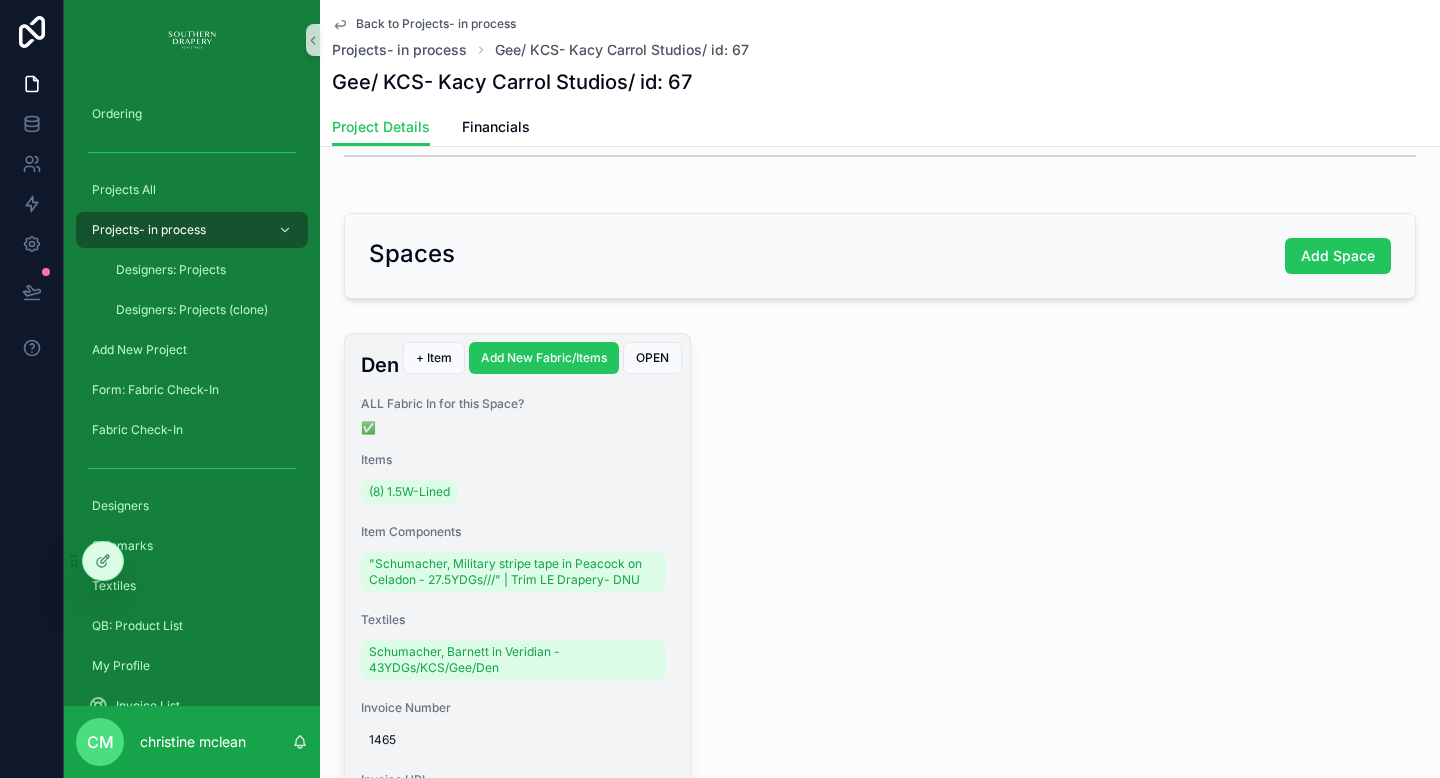 click on "✅" at bounding box center [517, 428] 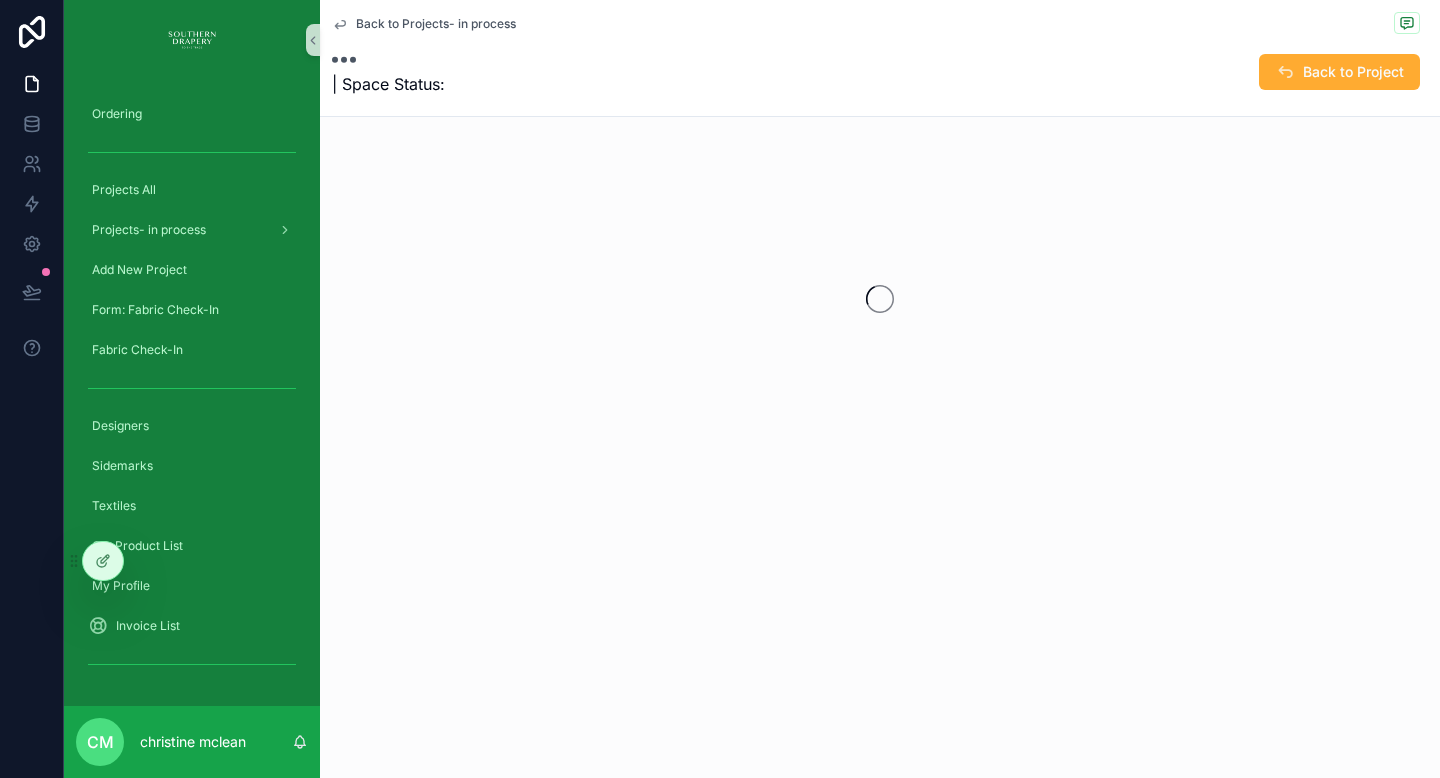 scroll, scrollTop: 0, scrollLeft: 0, axis: both 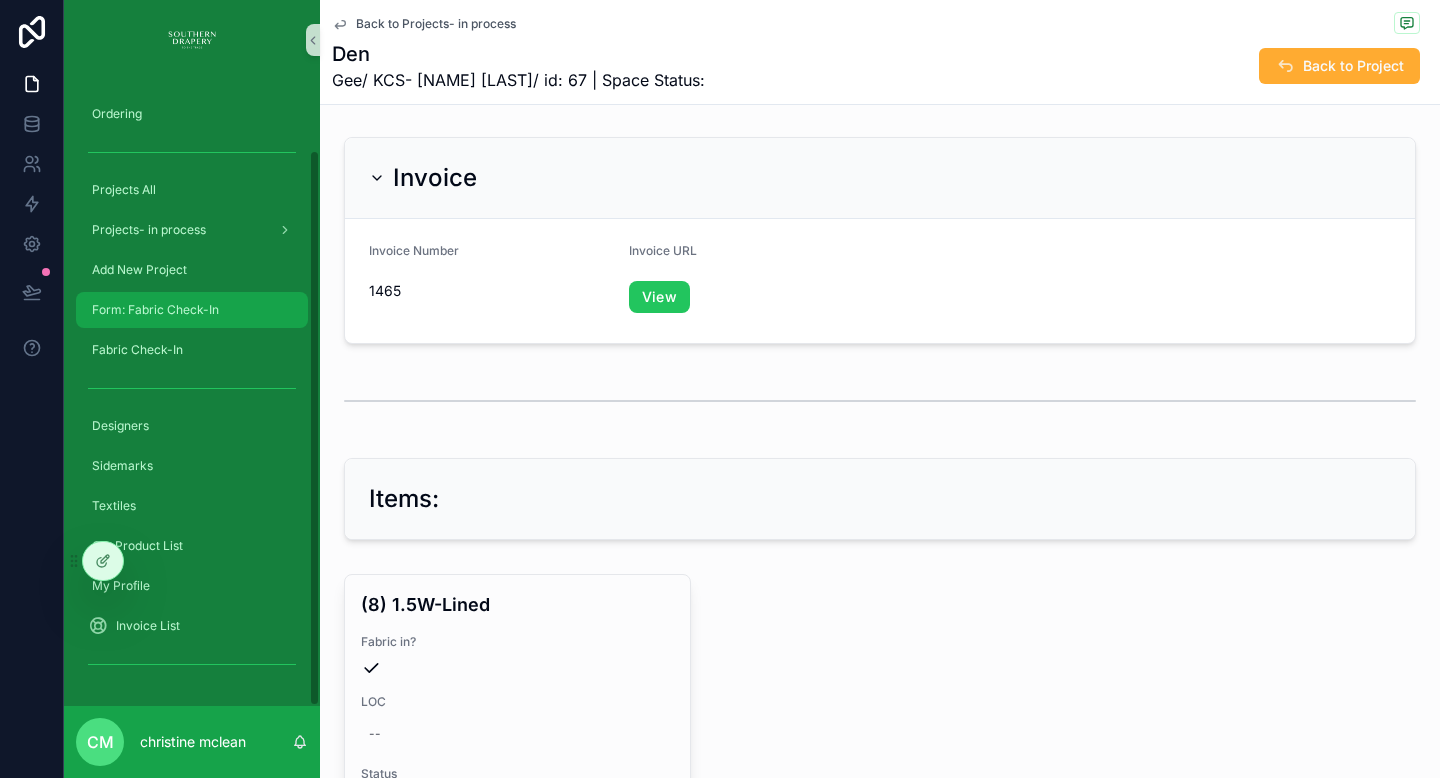 click on "Form: Fabric Check-In" at bounding box center (192, 310) 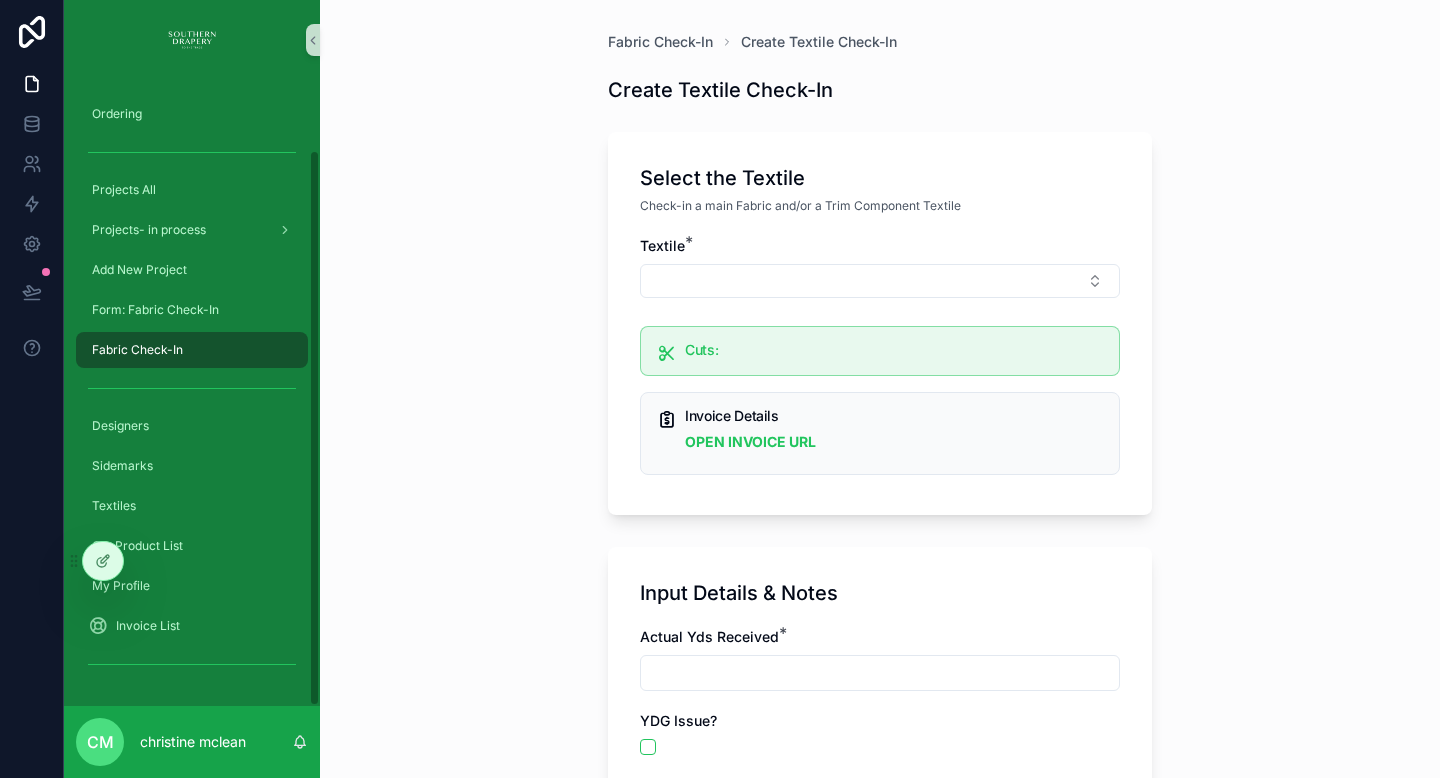 click on "Fabric Check-In" at bounding box center (192, 350) 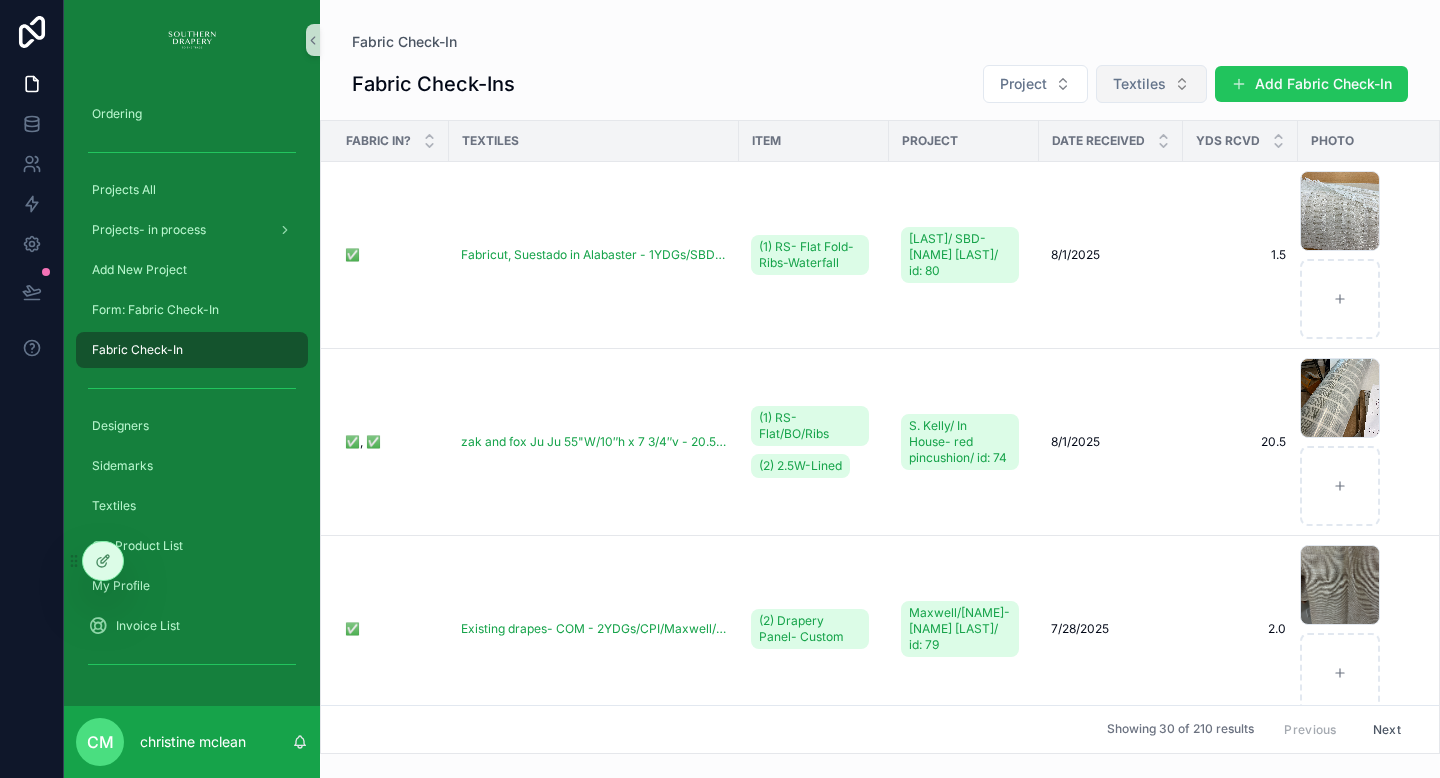 click on "Textiles" at bounding box center [1139, 84] 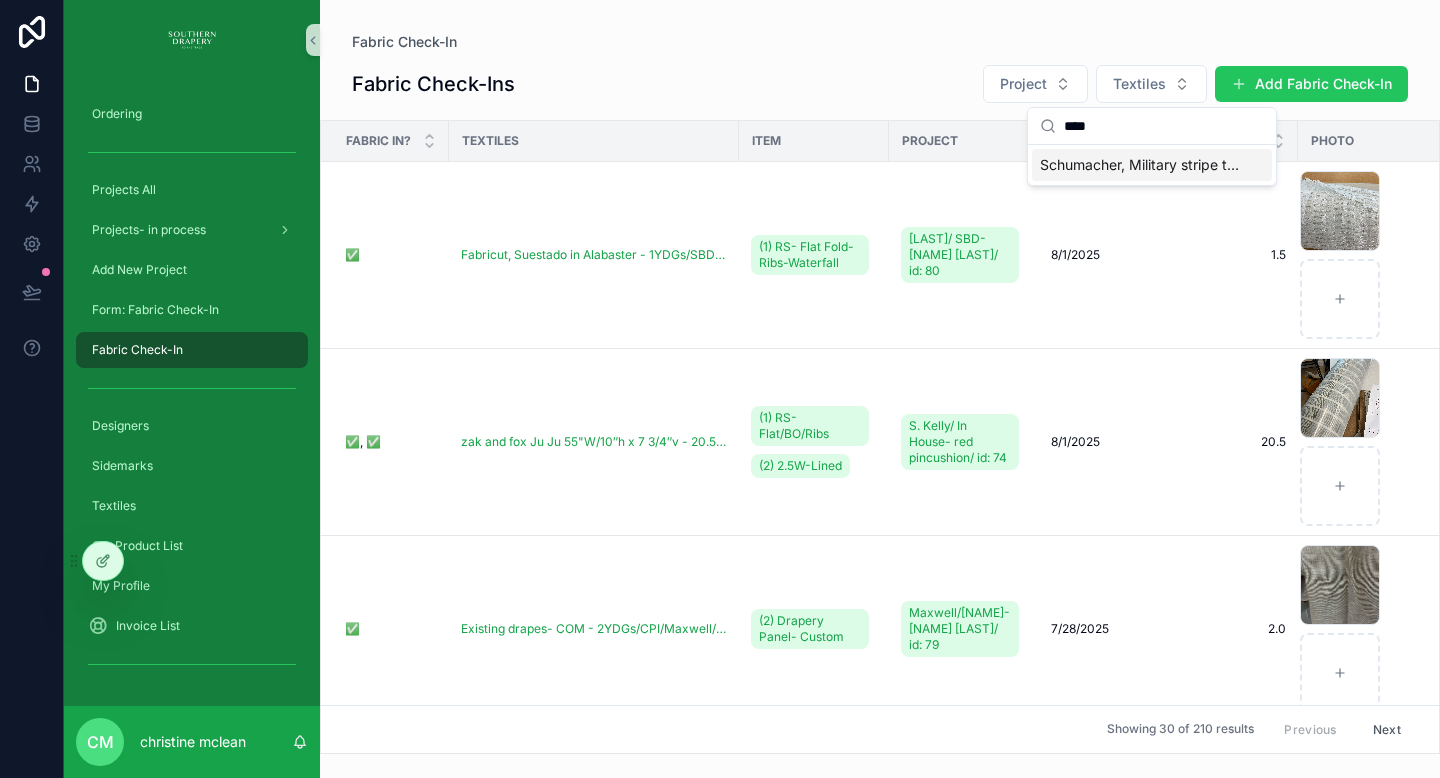 type on "****" 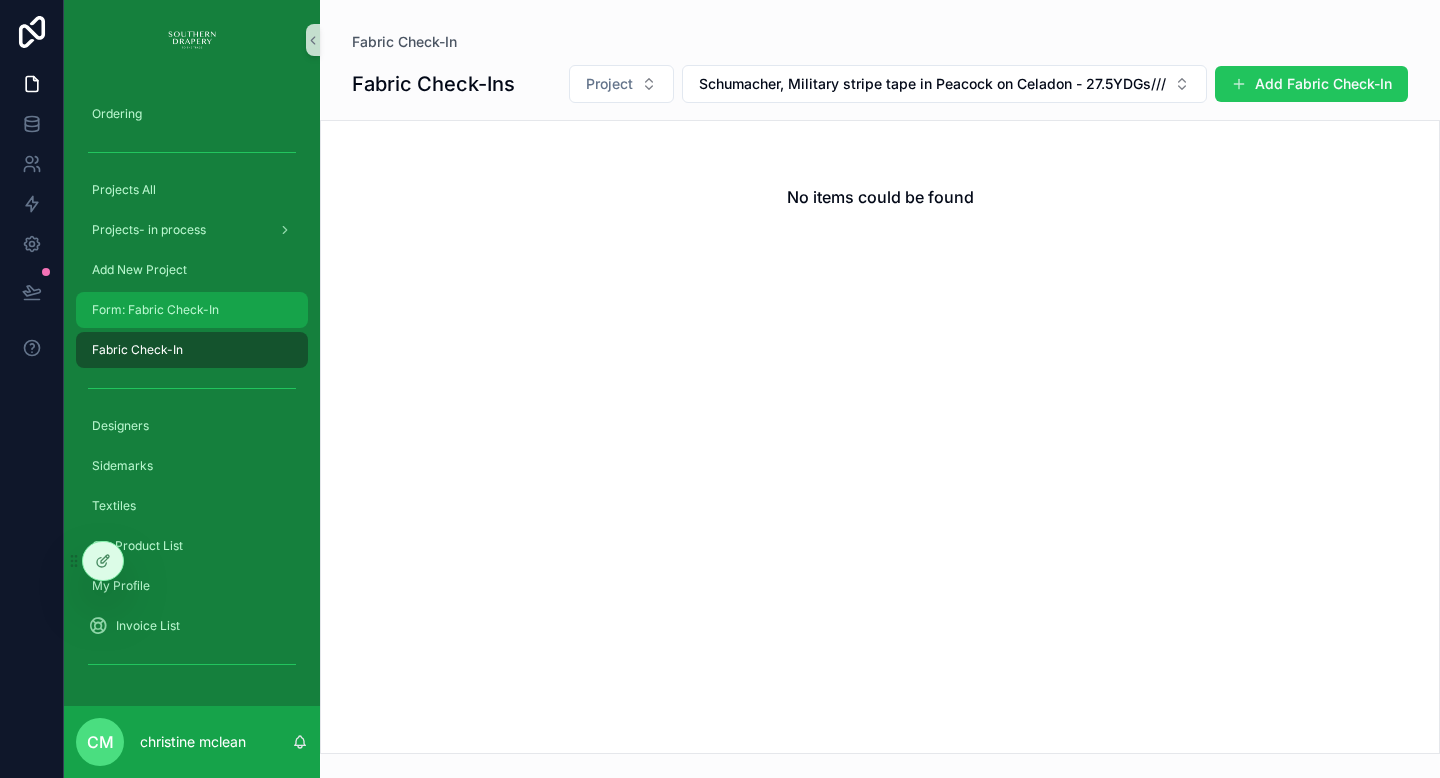click on "Form: Fabric Check-In" at bounding box center [155, 310] 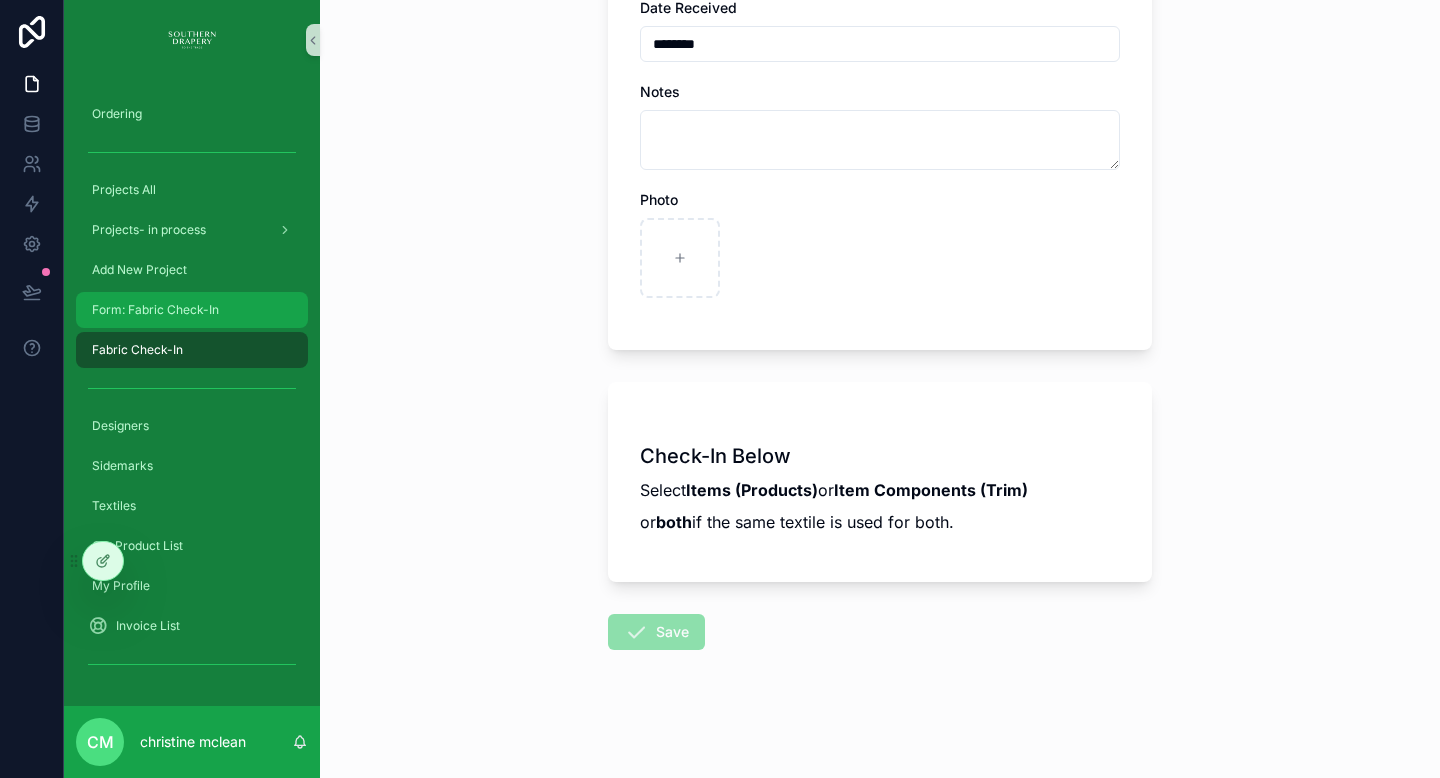 scroll, scrollTop: 0, scrollLeft: 0, axis: both 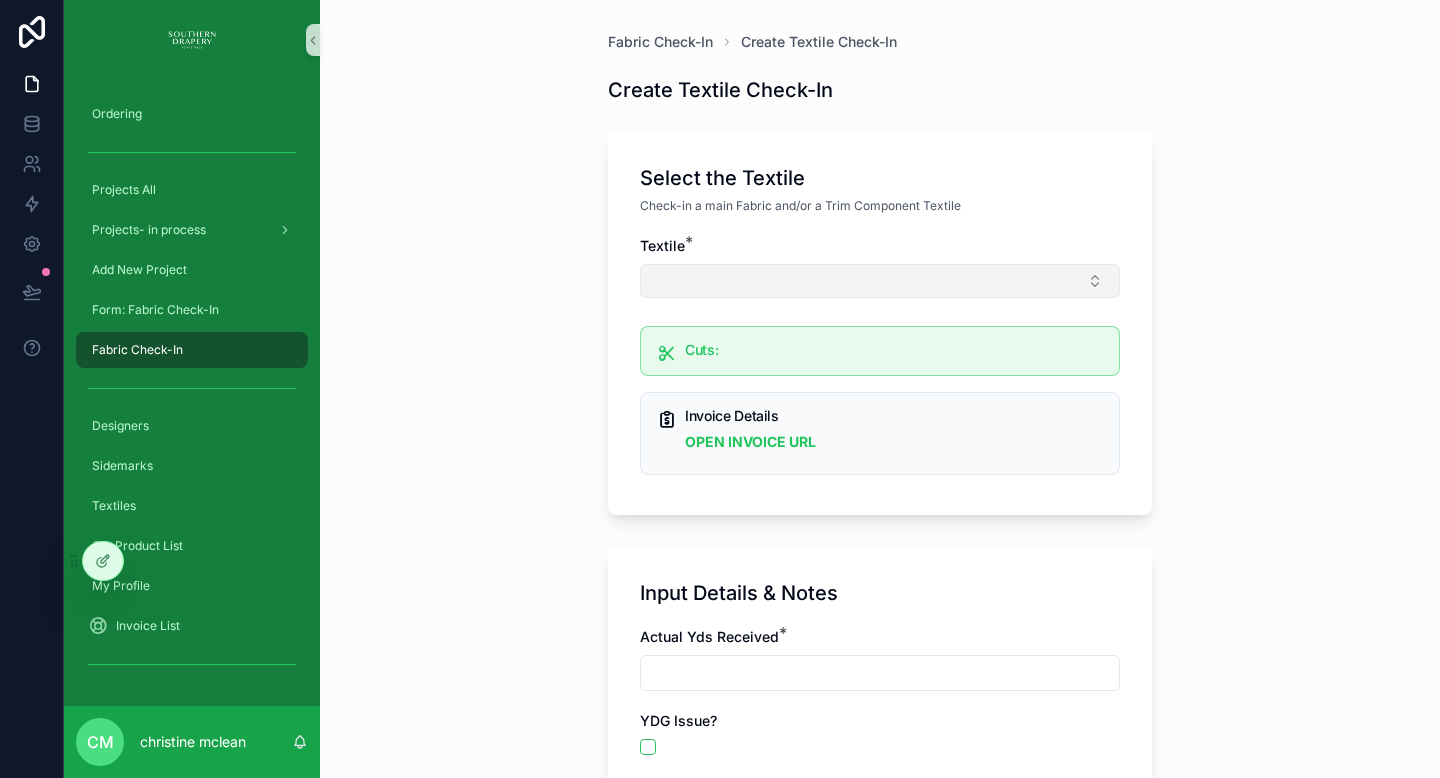 click at bounding box center [880, 281] 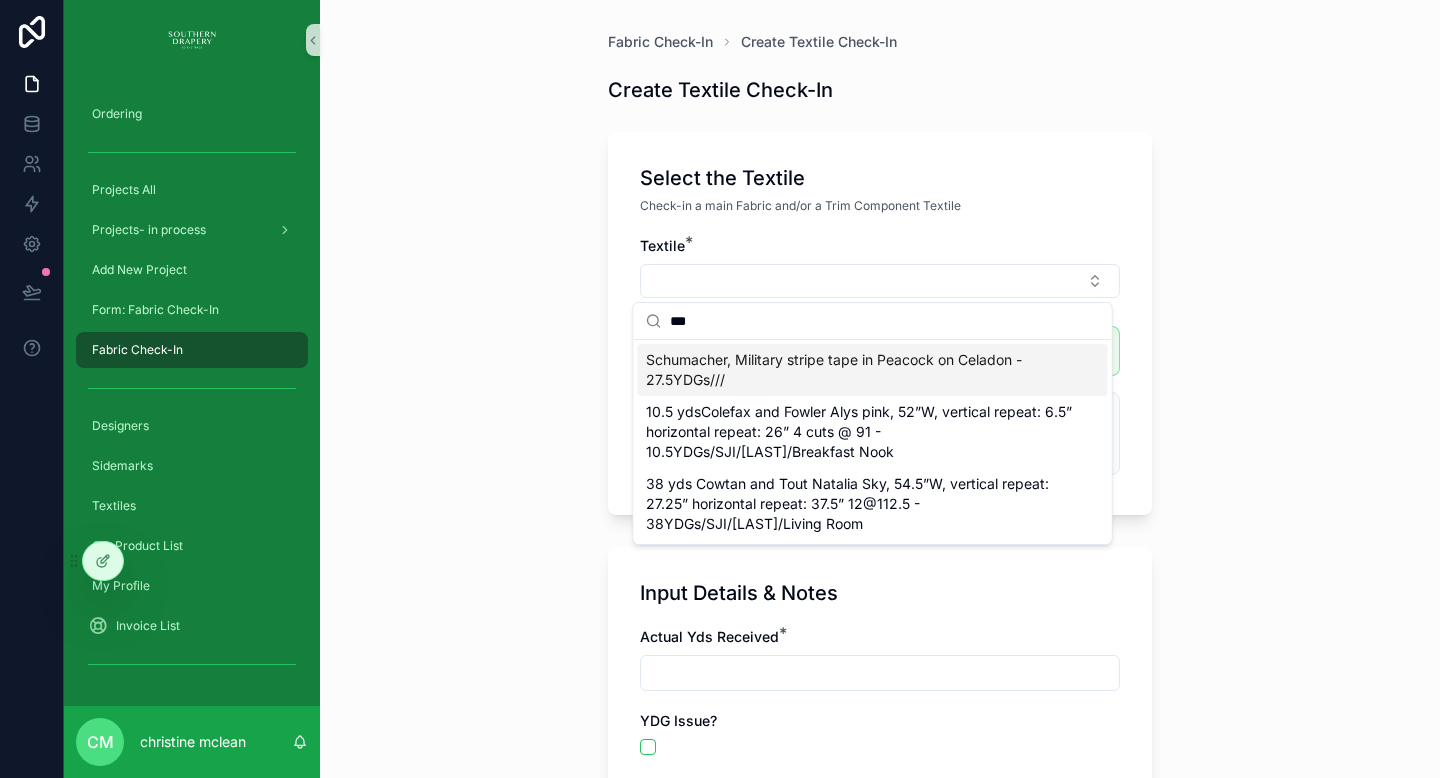 type on "***" 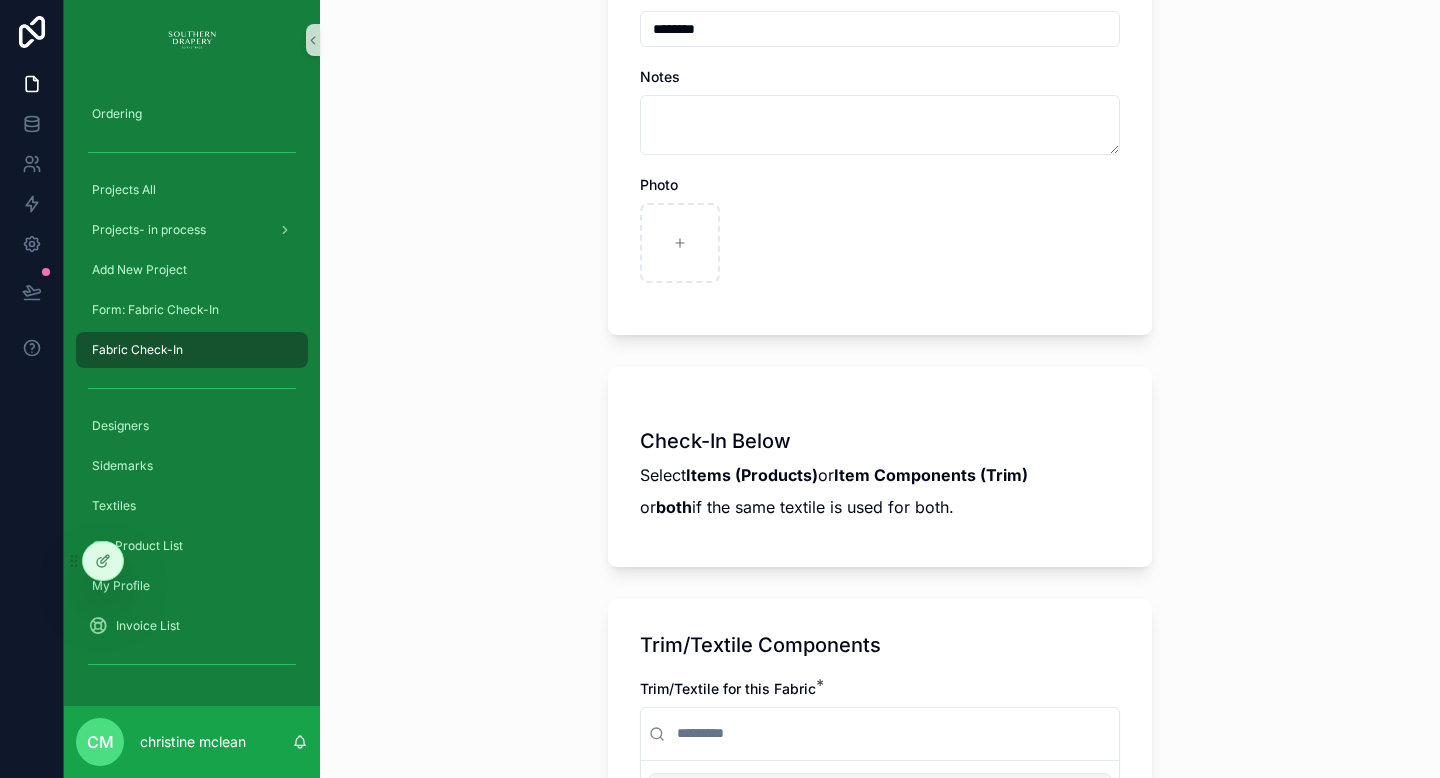 scroll, scrollTop: 0, scrollLeft: 0, axis: both 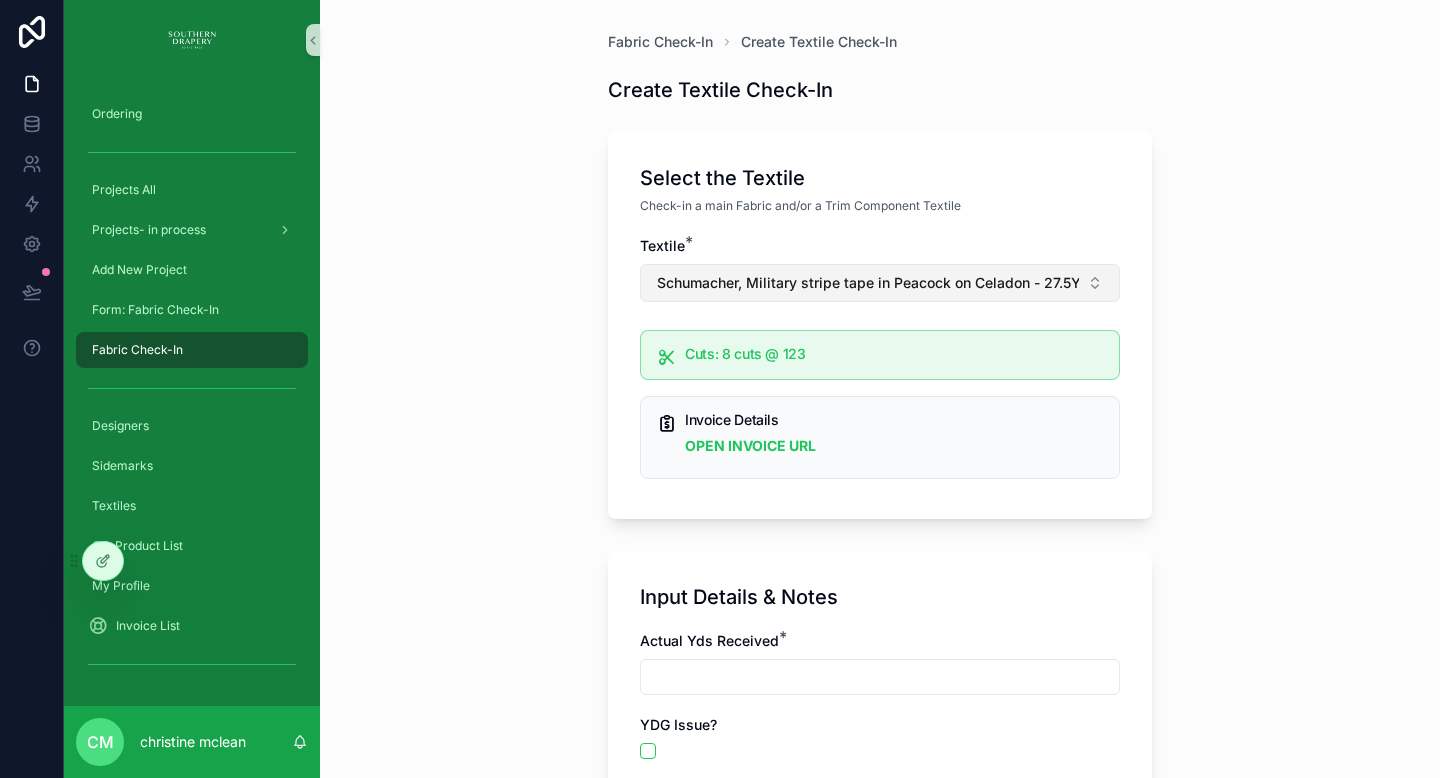 click on "Schumacher, Military stripe tape in Peacock on Celadon - 27.5YDGs///" at bounding box center [880, 283] 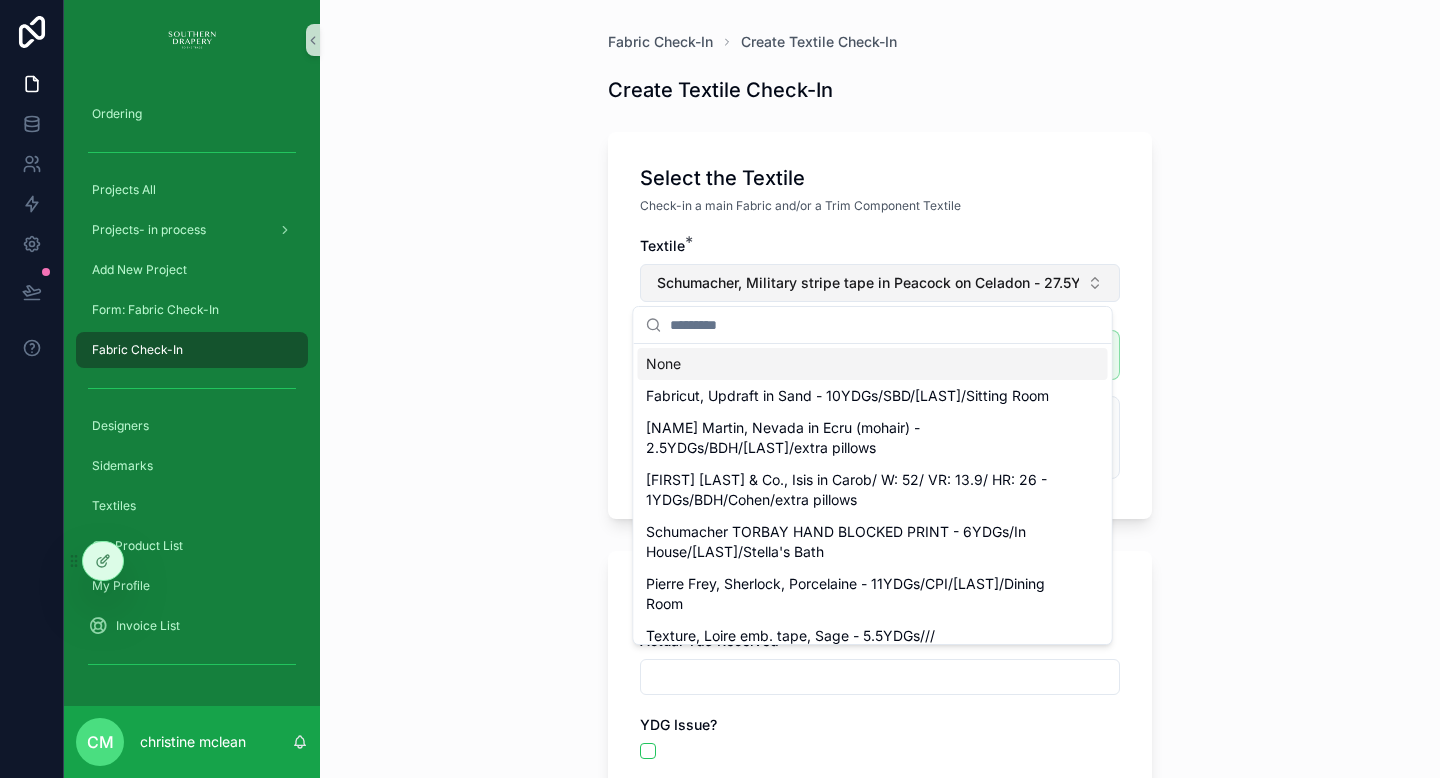 click on "Schumacher, Military stripe tape in Peacock on Celadon - 27.5YDGs///" at bounding box center (868, 283) 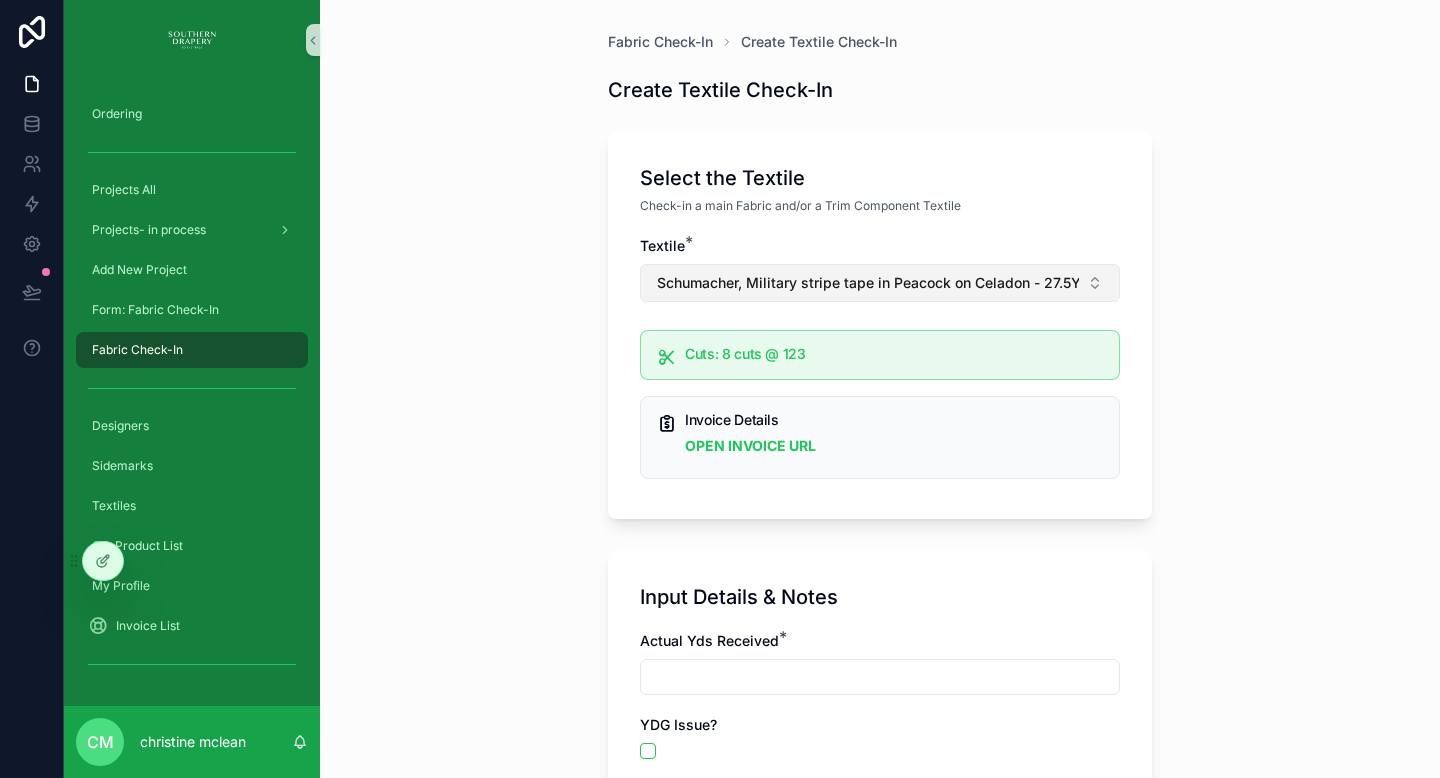 click on "Schumacher, Military stripe tape in Peacock on Celadon - 27.5YDGs///" at bounding box center (880, 283) 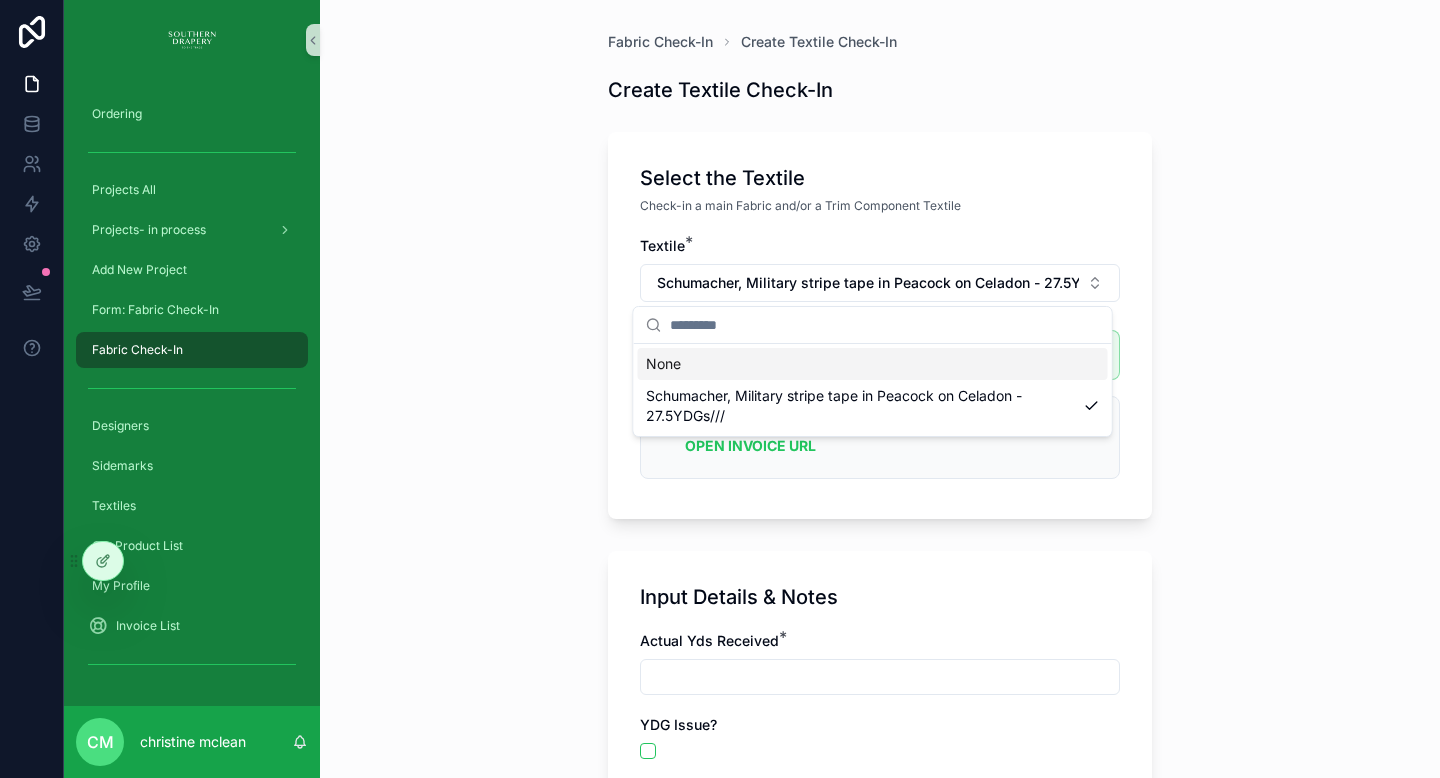 click on "Select the Textile" at bounding box center [880, 178] 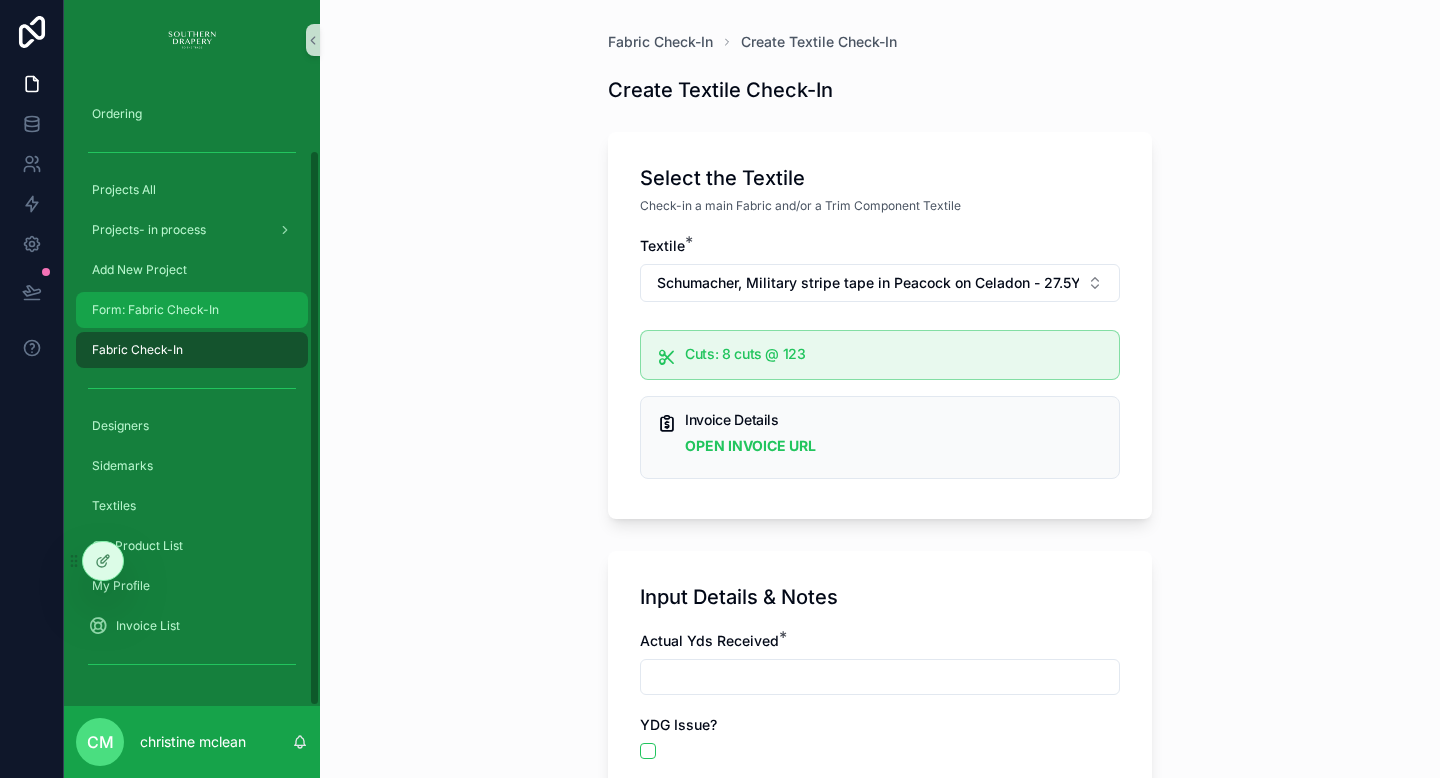 click on "Form: Fabric Check-In" at bounding box center [155, 310] 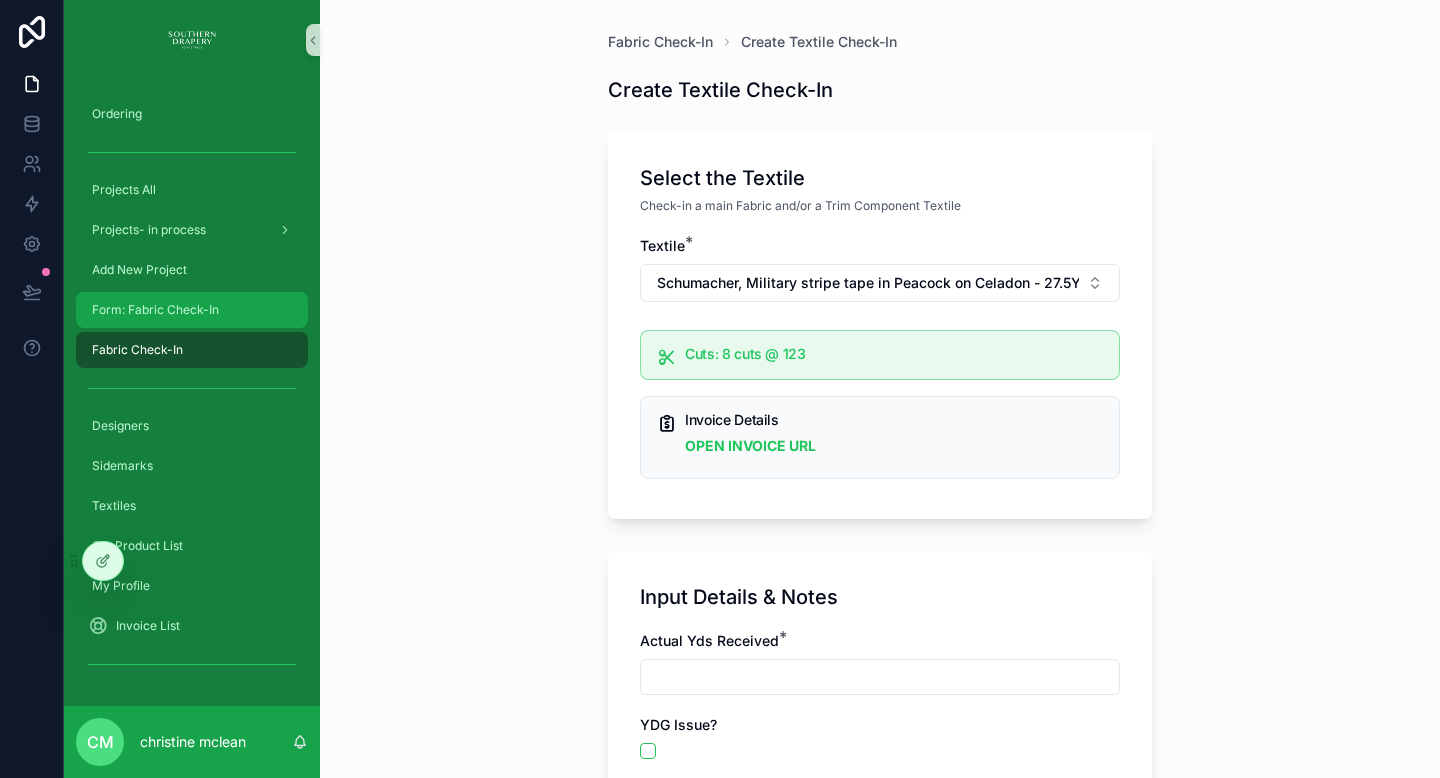 click on "Form: Fabric Check-In" at bounding box center (192, 310) 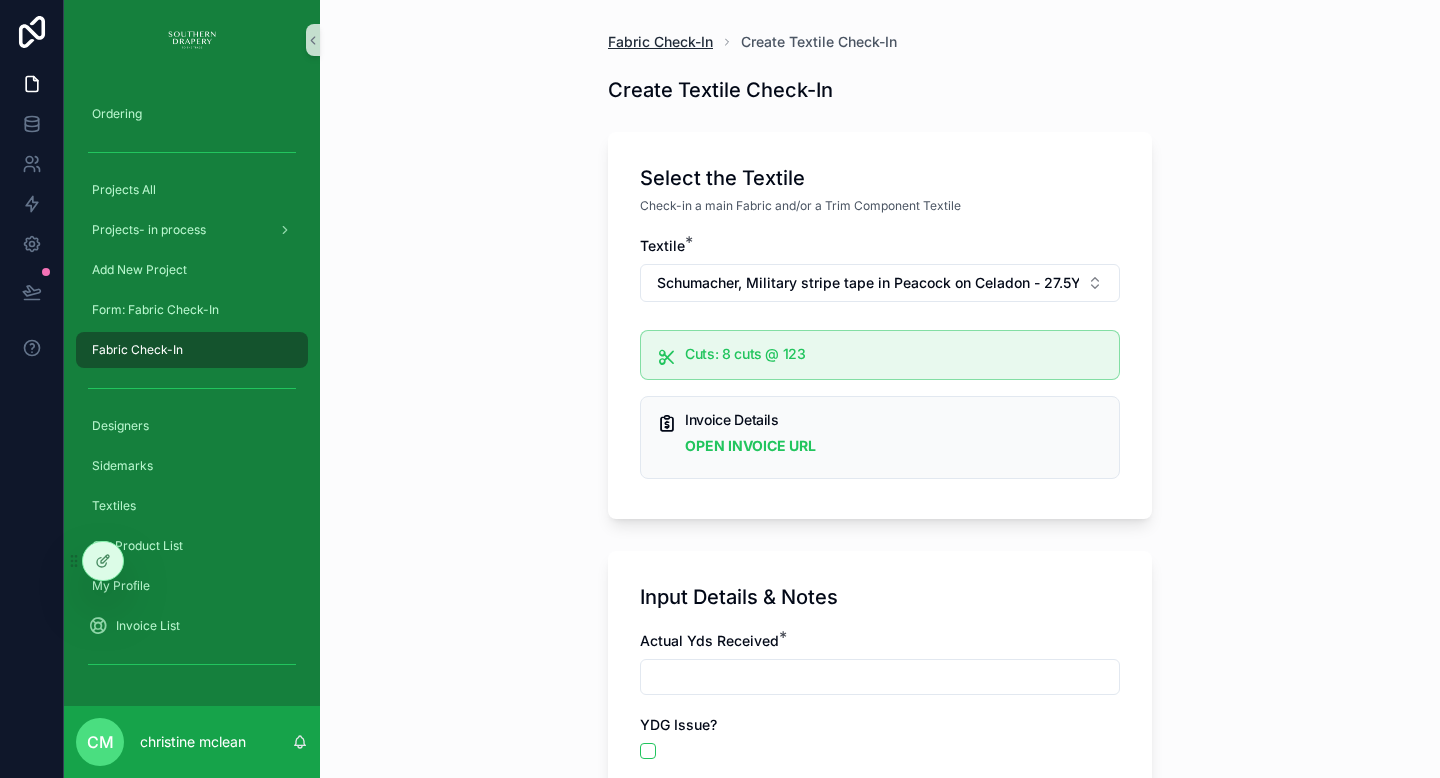 click on "Fabric Check-In" at bounding box center [660, 42] 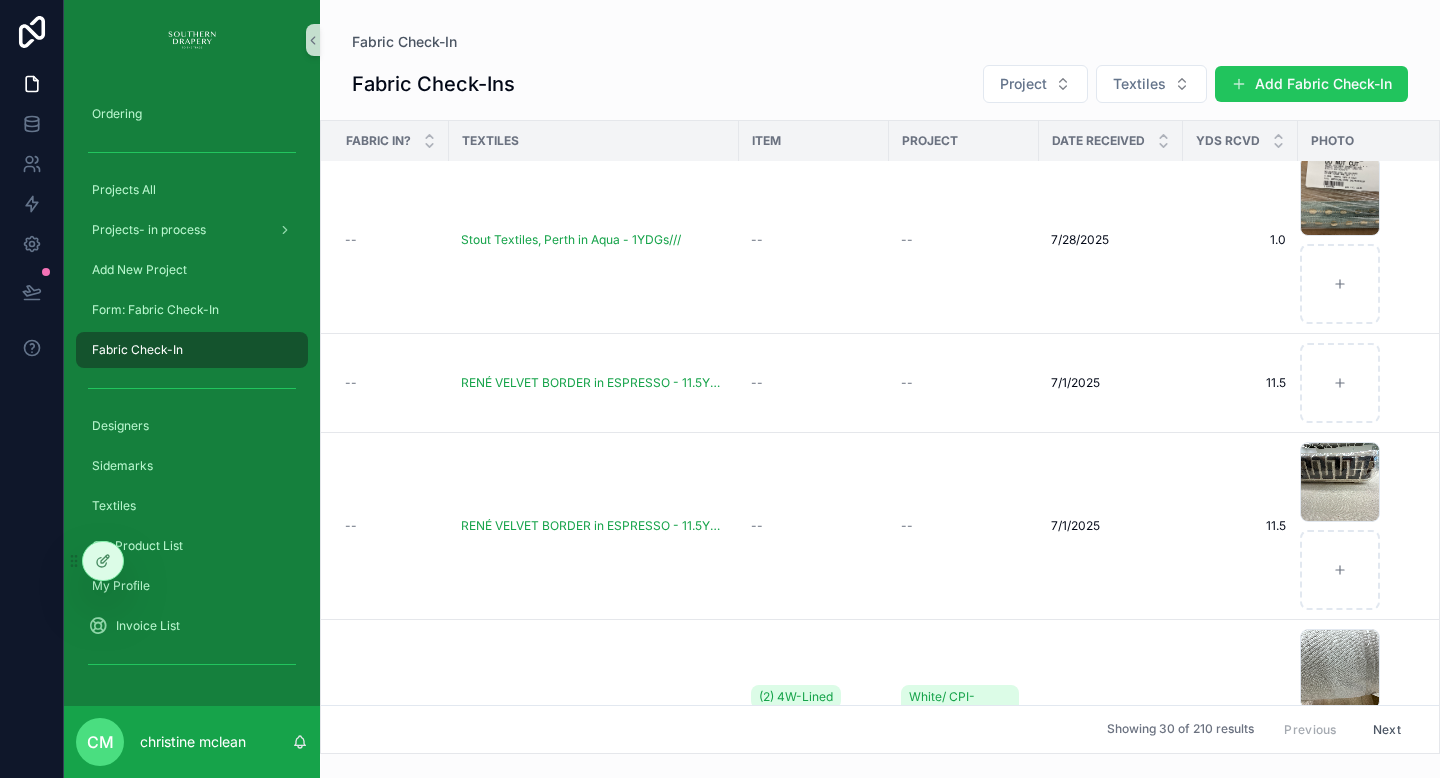 scroll, scrollTop: 0, scrollLeft: 0, axis: both 